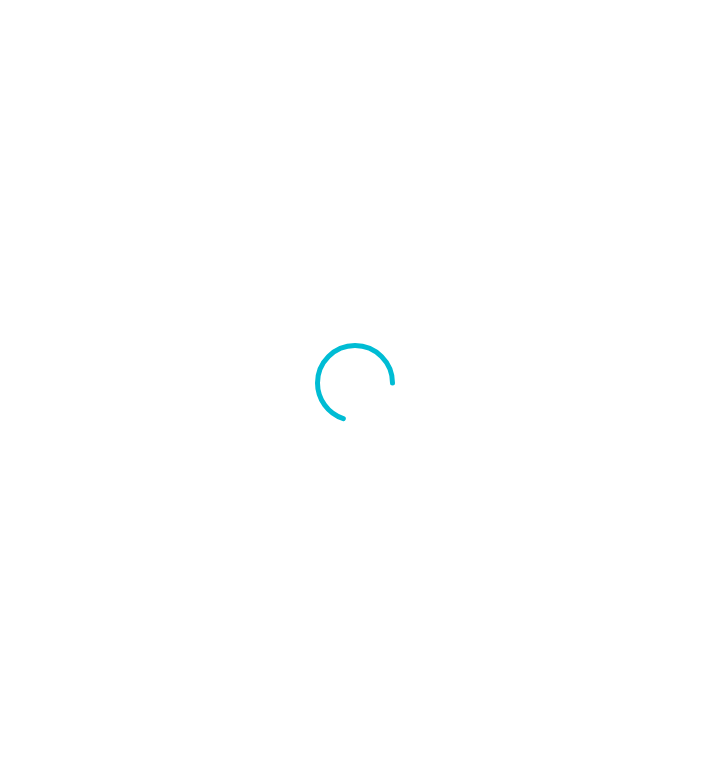 scroll, scrollTop: 0, scrollLeft: 0, axis: both 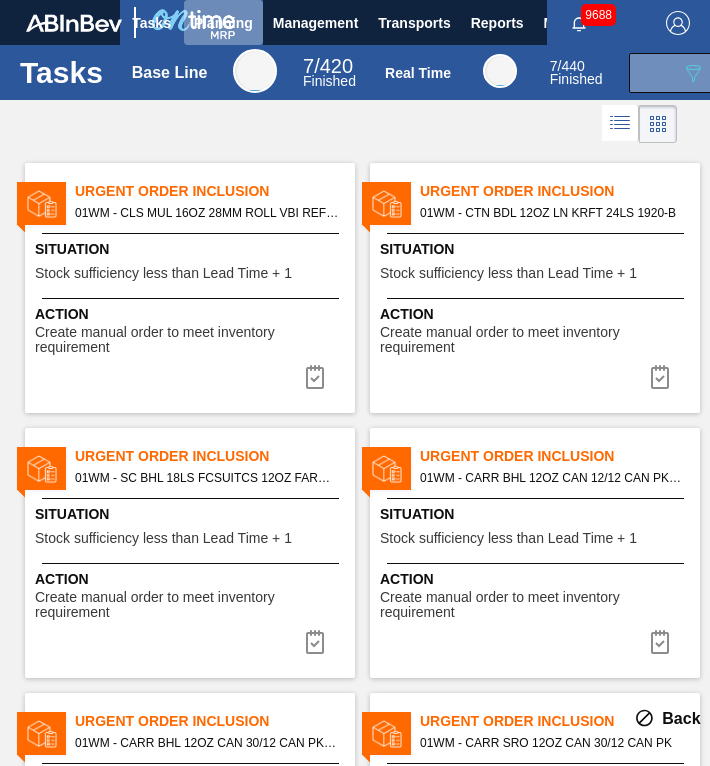 click on "Planning" at bounding box center [223, 22] 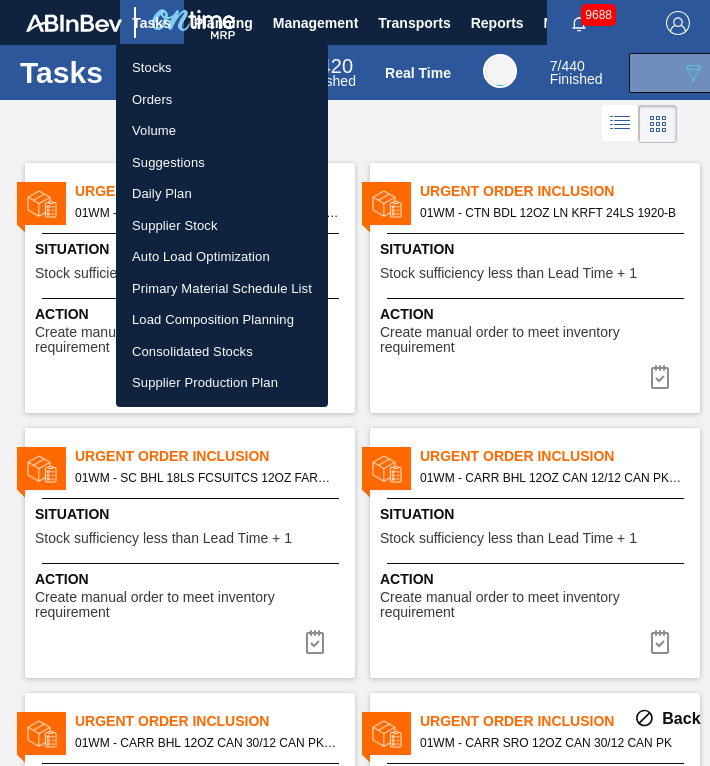 click on "Load Composition Planning" at bounding box center [222, 320] 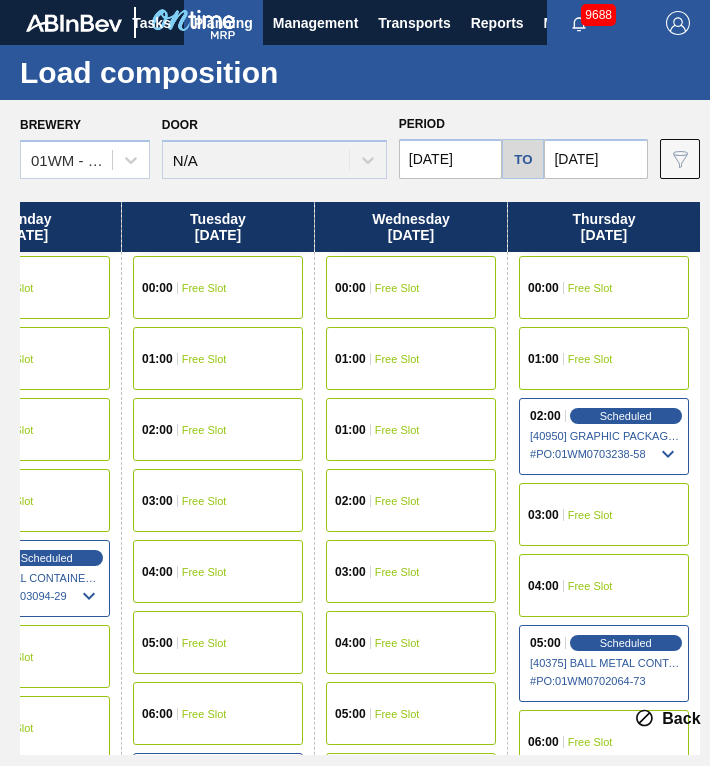 drag, startPoint x: 179, startPoint y: 225, endPoint x: 73, endPoint y: 249, distance: 108.68302 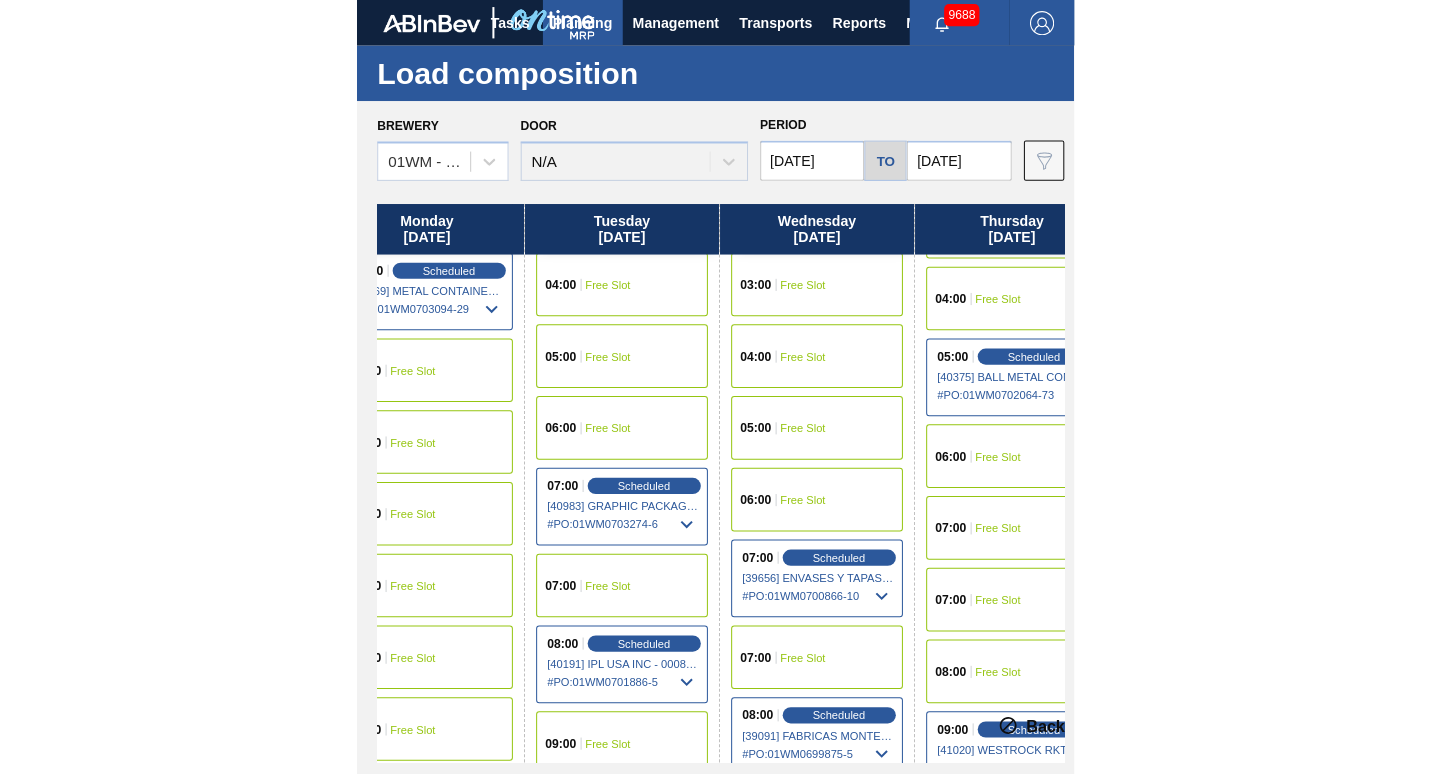 scroll, scrollTop: 300, scrollLeft: 44, axis: both 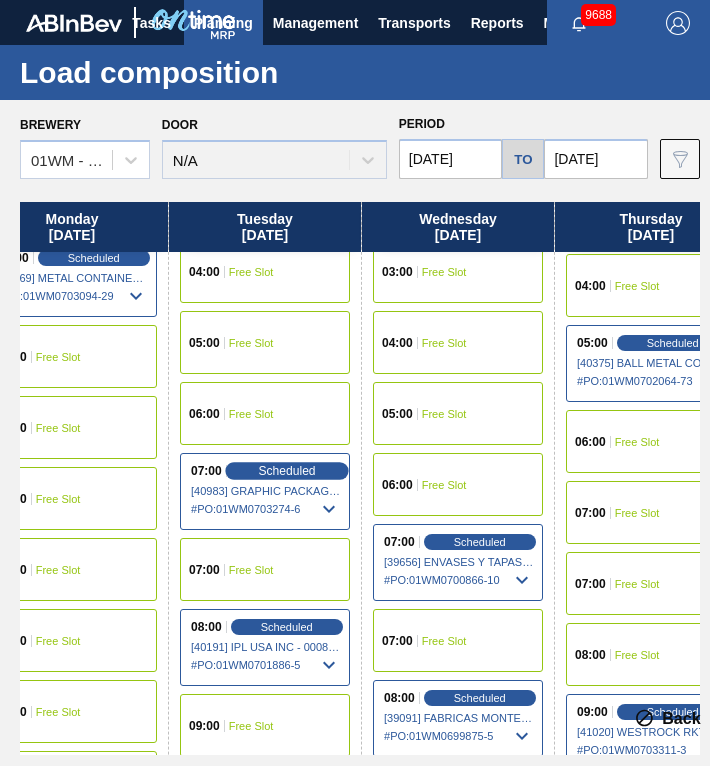 click on "Scheduled" at bounding box center (286, 470) 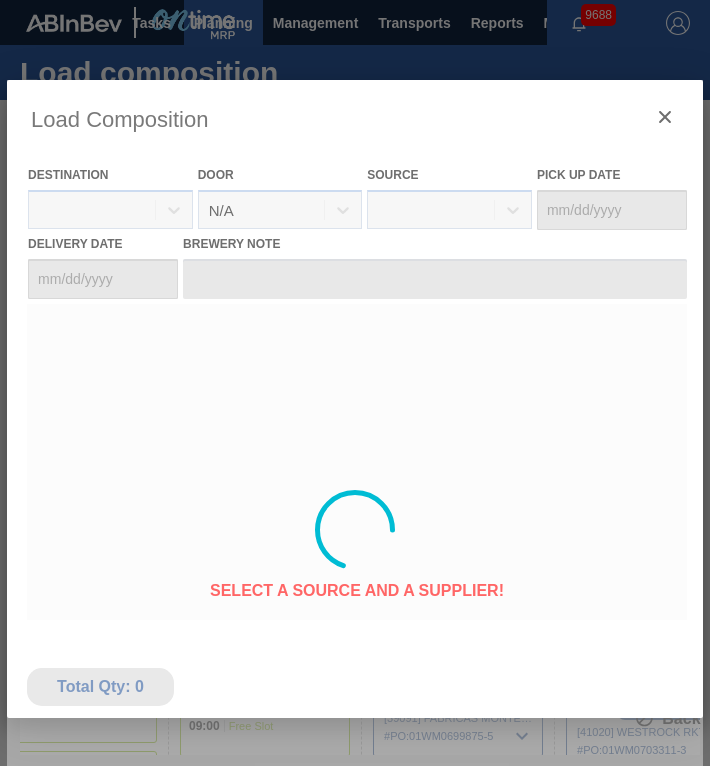 type on "08/08/2025" 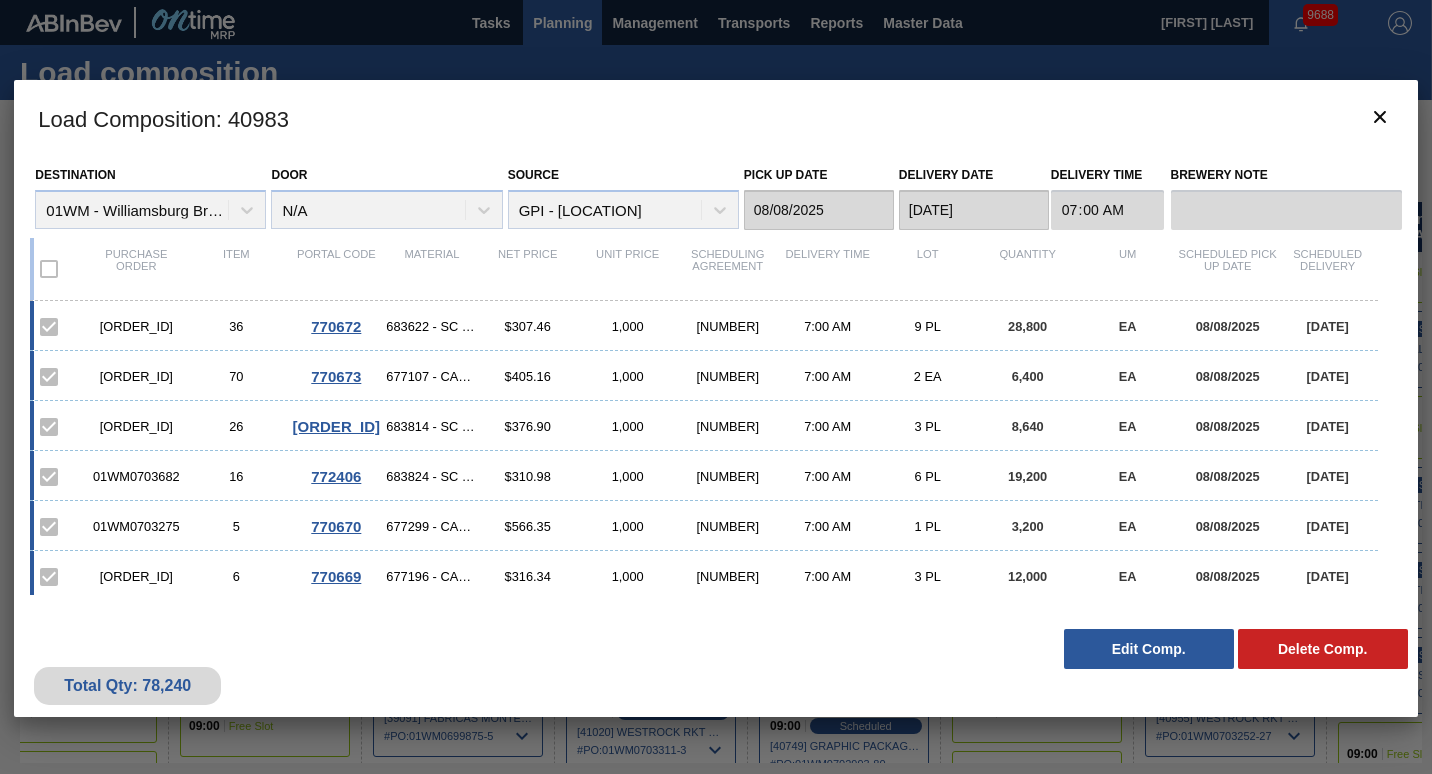 scroll, scrollTop: 6, scrollLeft: 0, axis: vertical 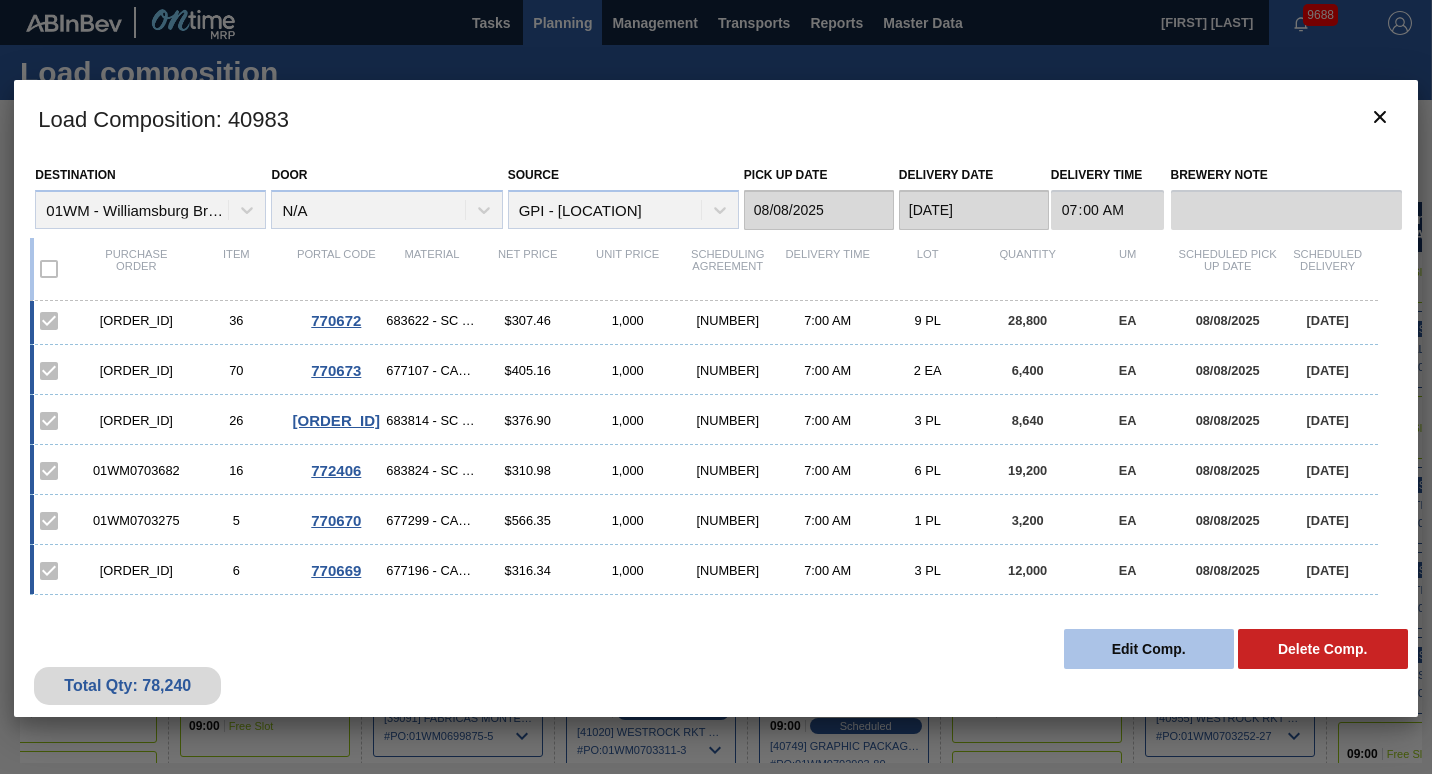 click on "Edit Comp." at bounding box center (1149, 649) 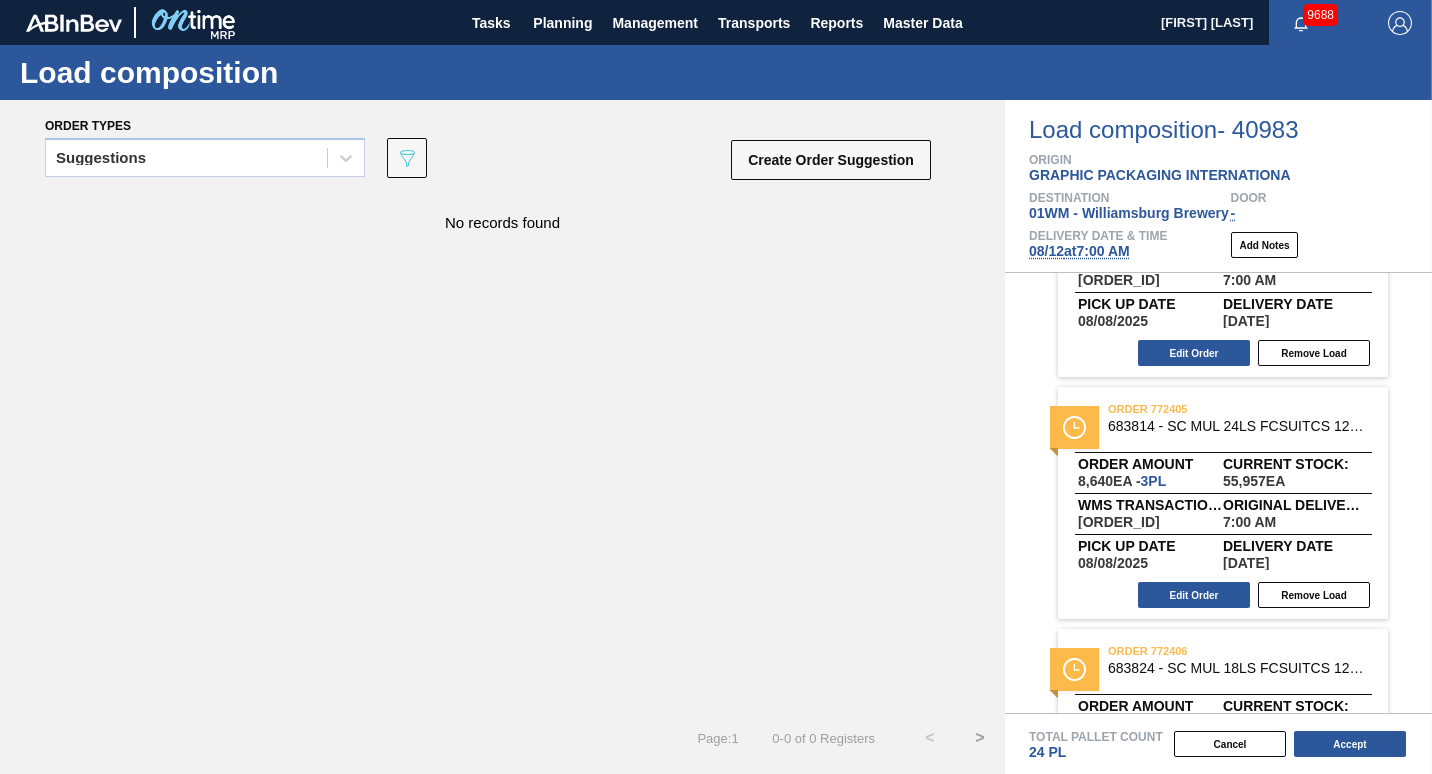scroll, scrollTop: 1023, scrollLeft: 0, axis: vertical 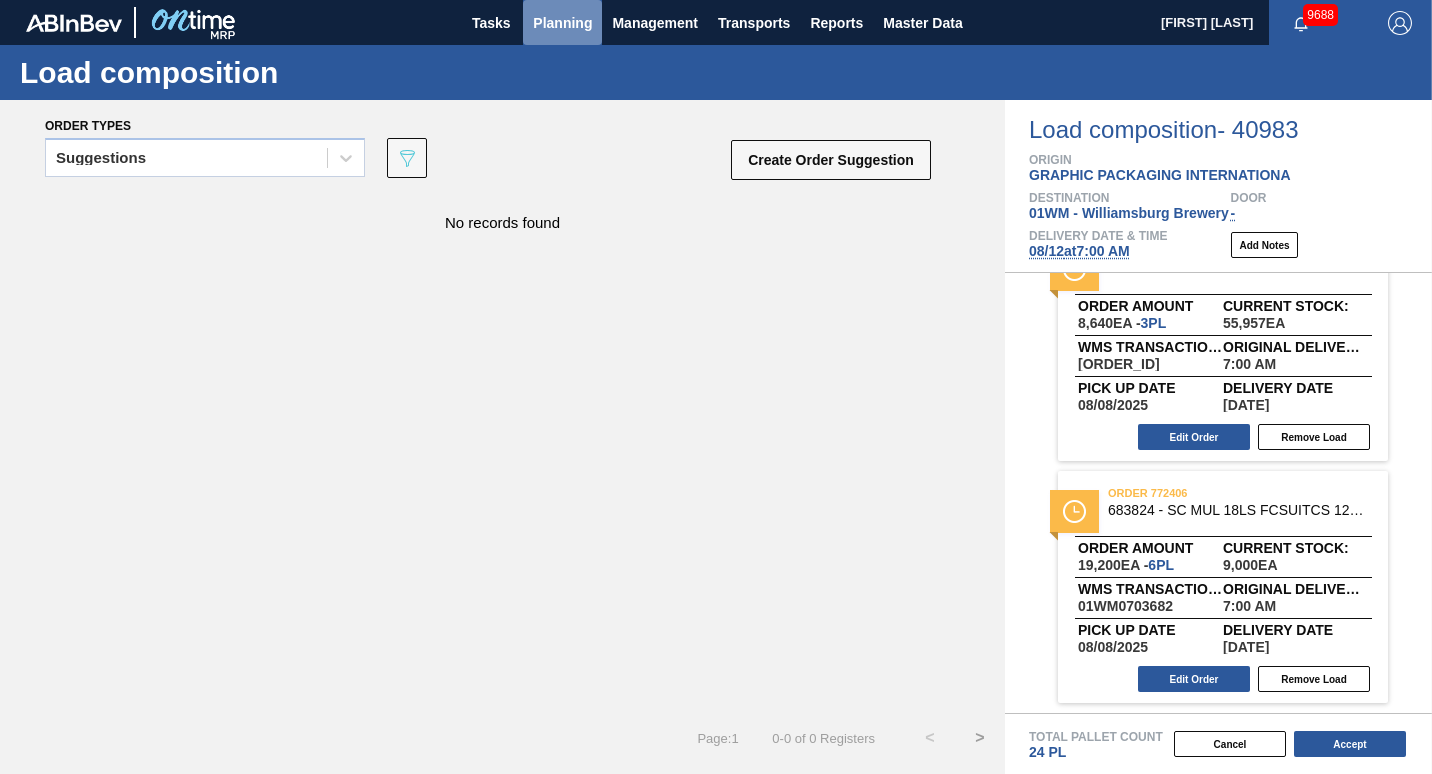 click on "Planning" at bounding box center (562, 23) 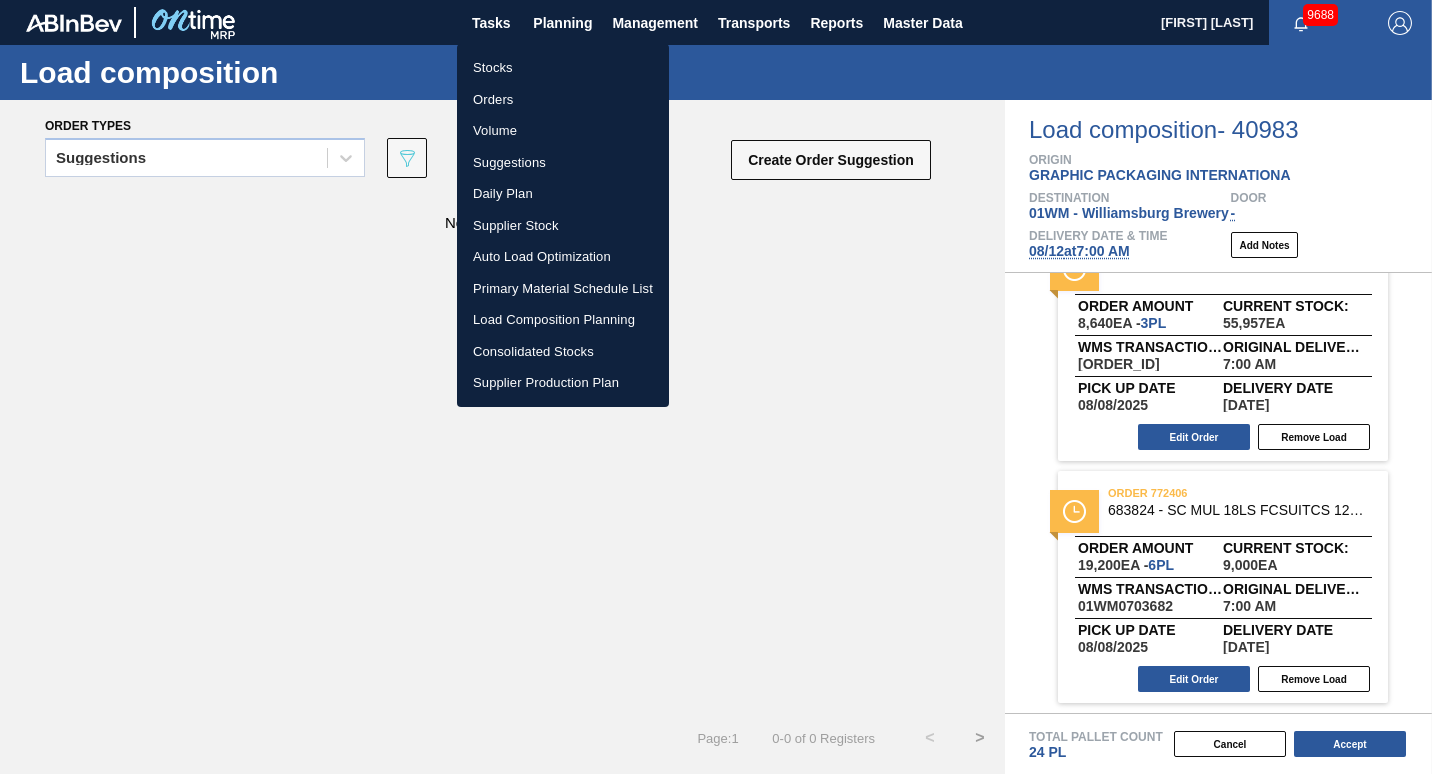 click at bounding box center [716, 387] 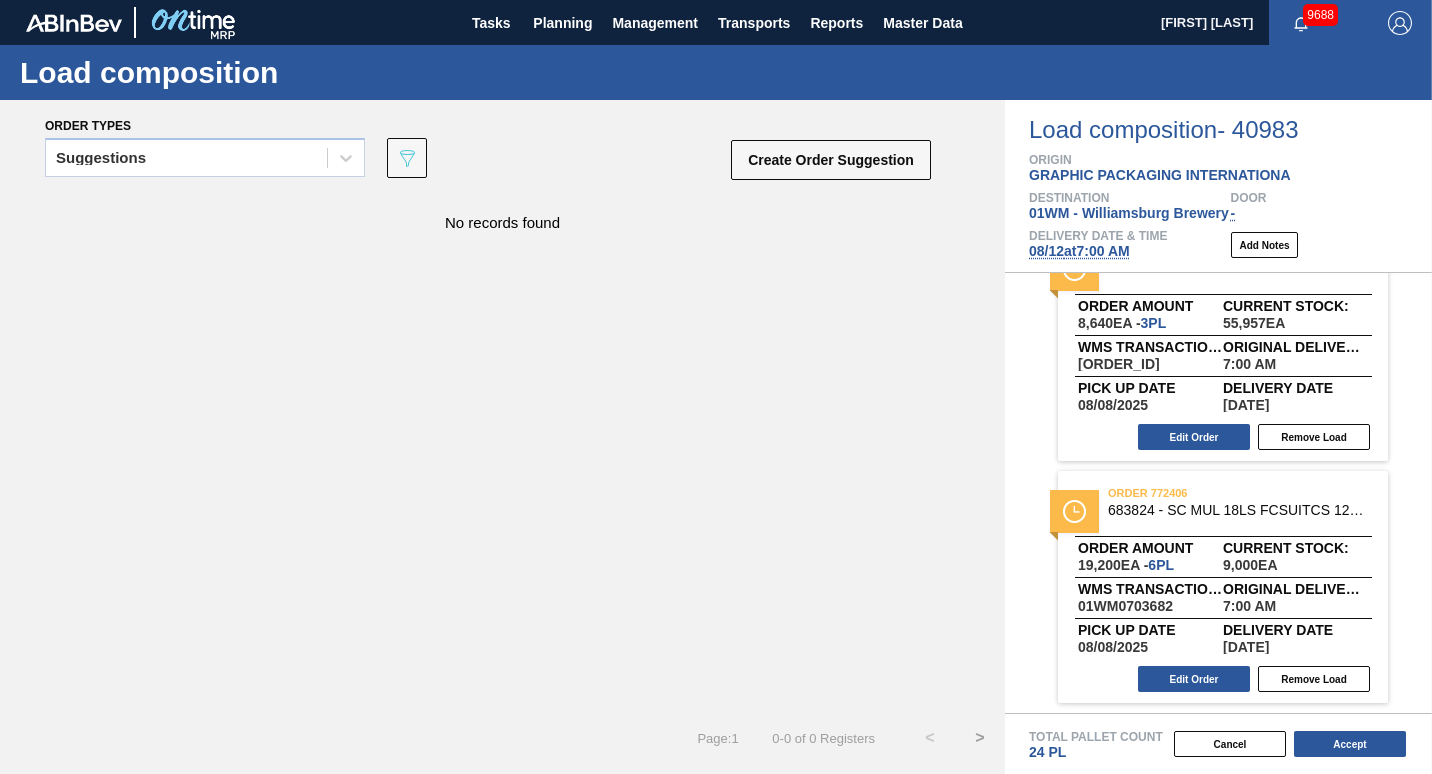 click on "Stocks Orders Volume Suggestions Daily Plan Supplier Stock Auto Load Optimization Primary Material Schedule List Load Composition Planning Consolidated Stocks Supplier Production Plan" at bounding box center (716, 387) 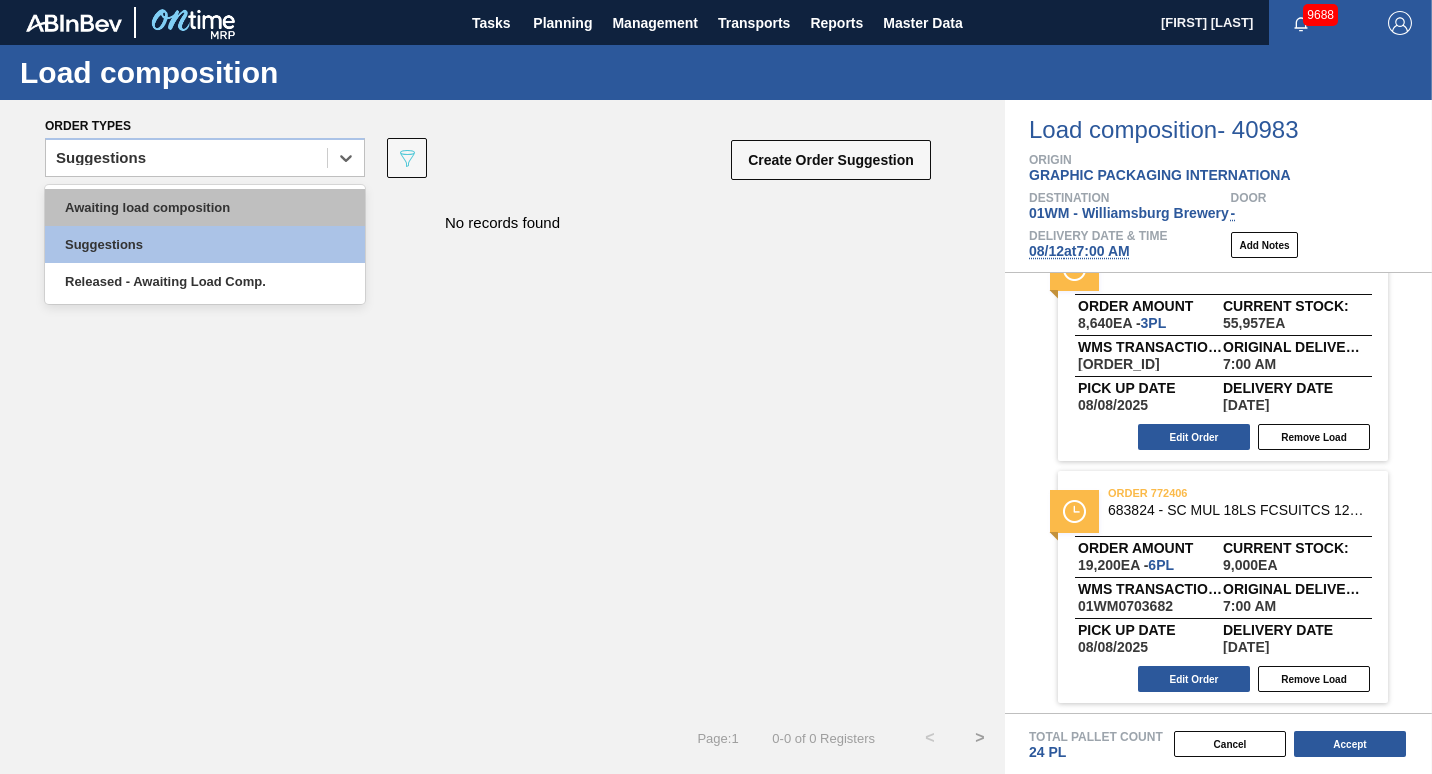 click on "Awaiting load composition" at bounding box center (205, 207) 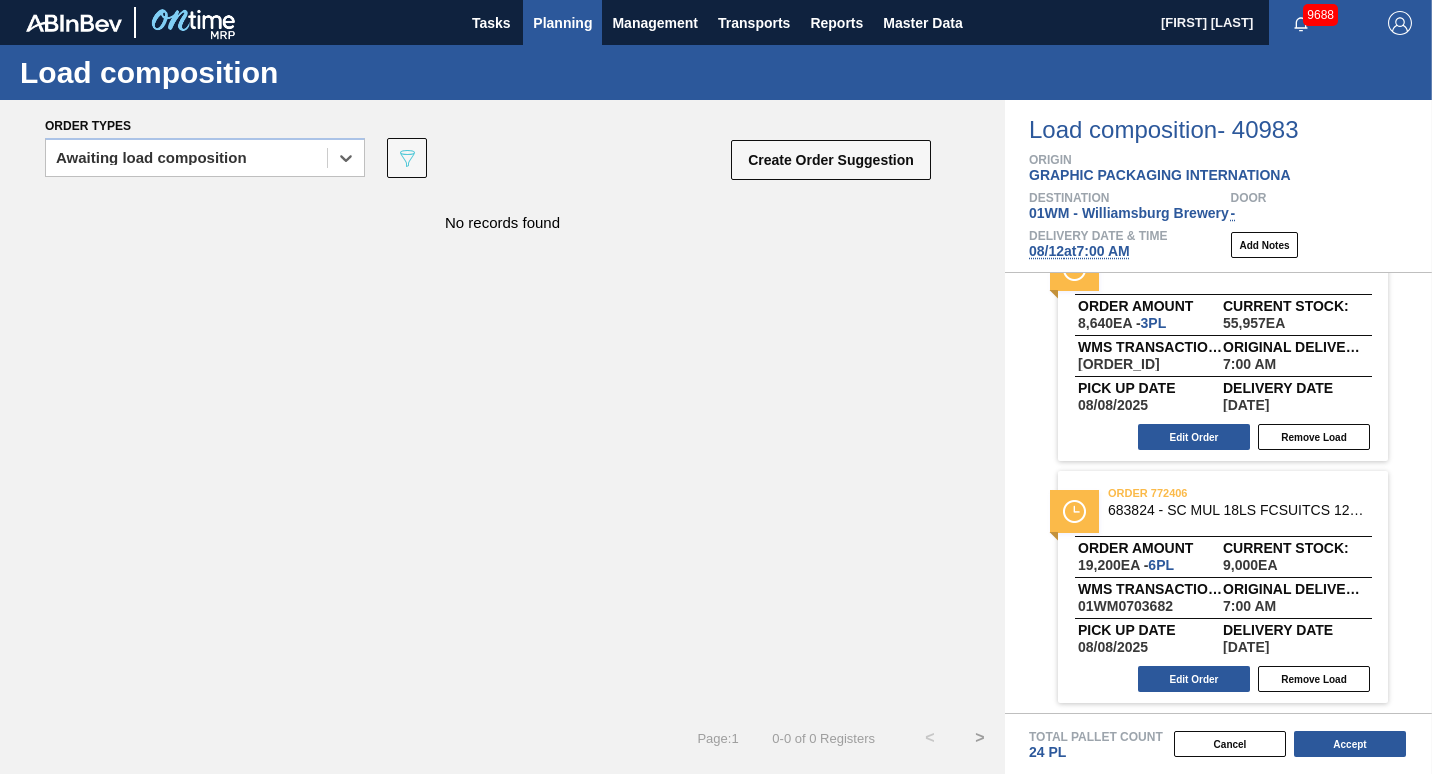 click on "Planning" at bounding box center [562, 23] 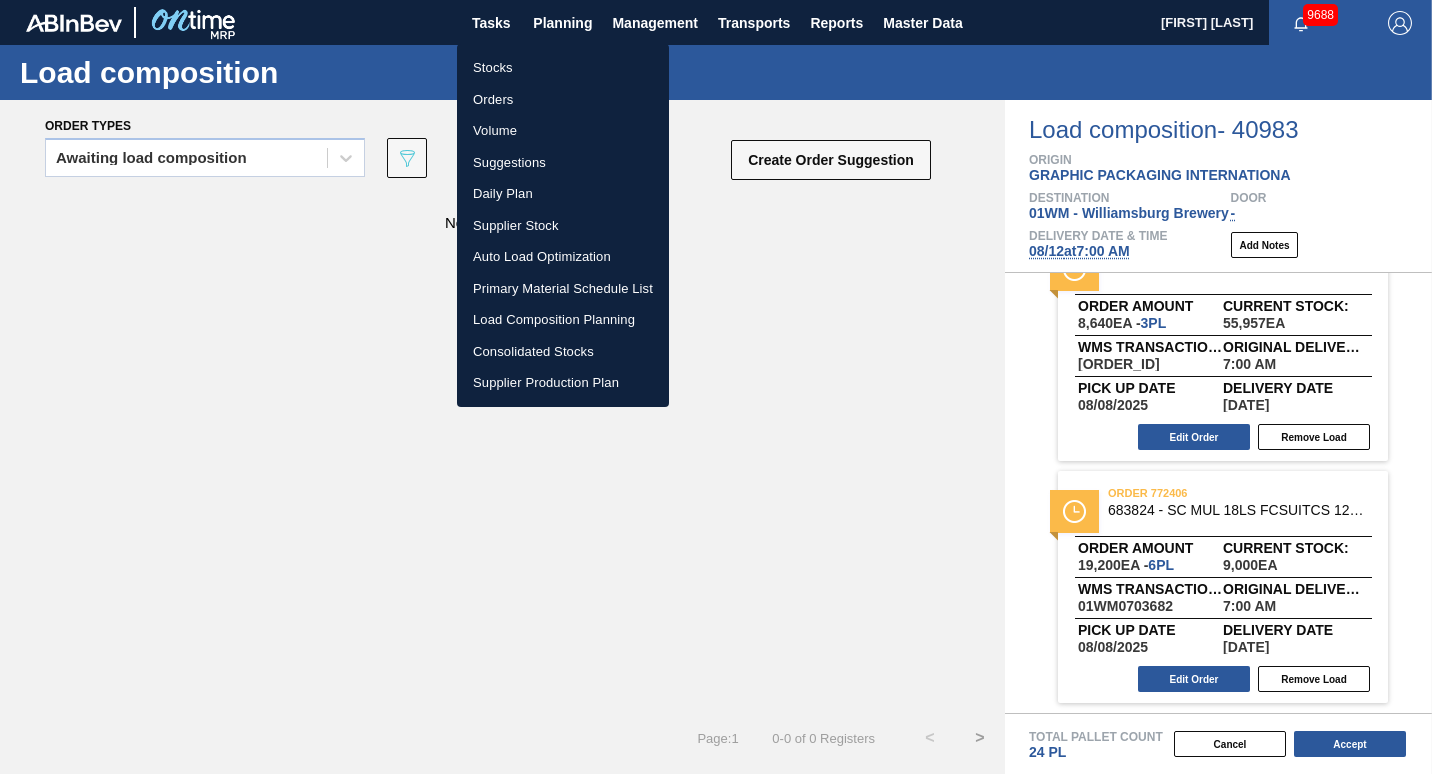 click on "Load Composition Planning" at bounding box center [563, 320] 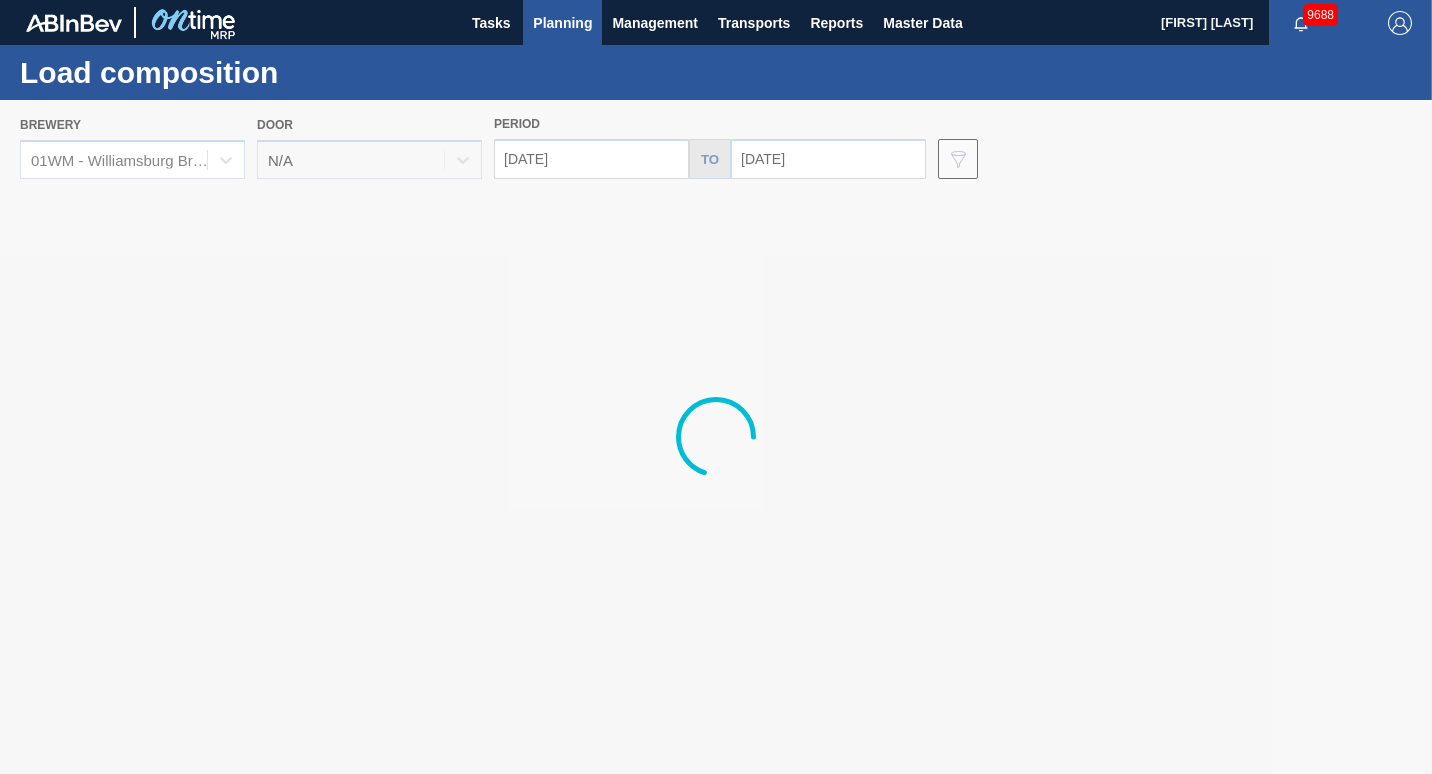 click on "Planning" at bounding box center (562, 23) 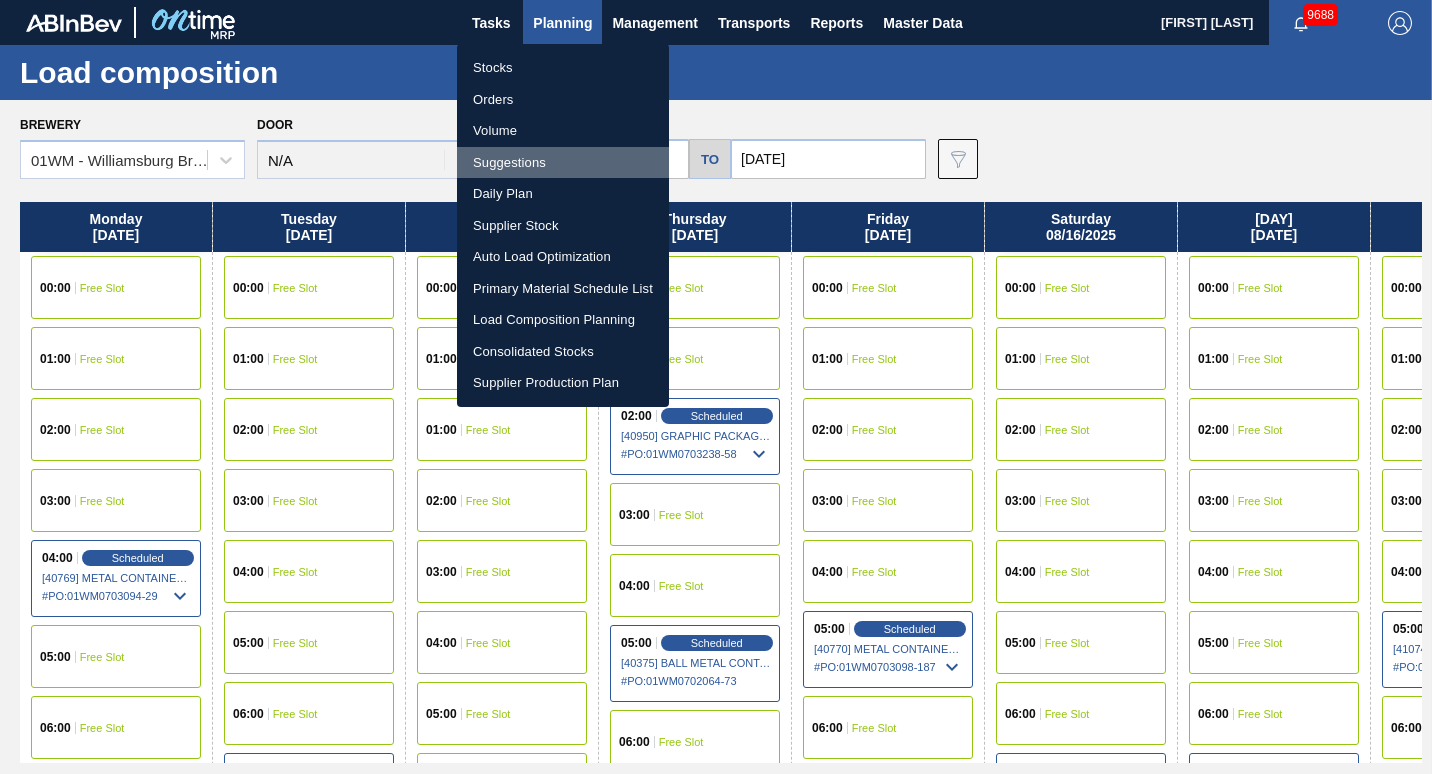 click on "Suggestions" at bounding box center [563, 163] 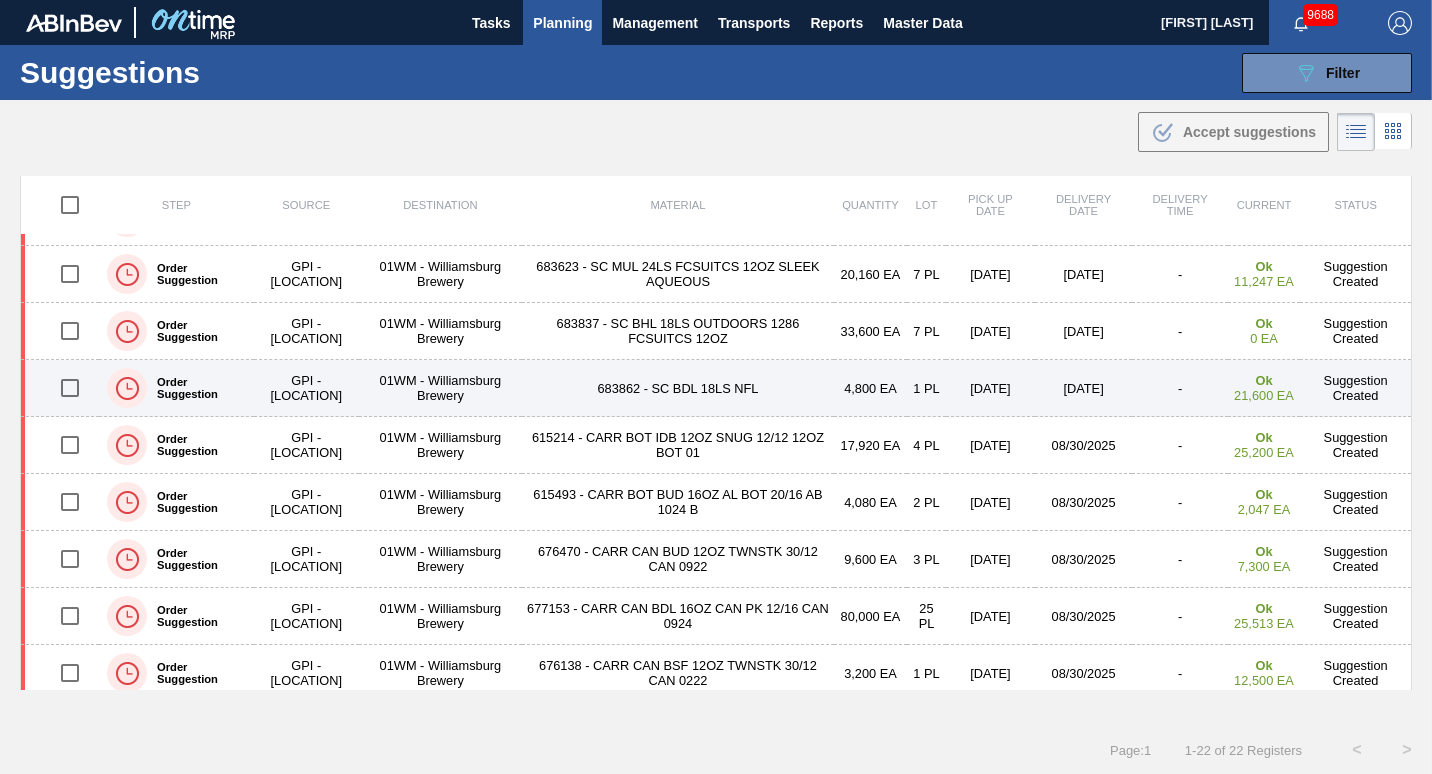 scroll, scrollTop: 161, scrollLeft: 0, axis: vertical 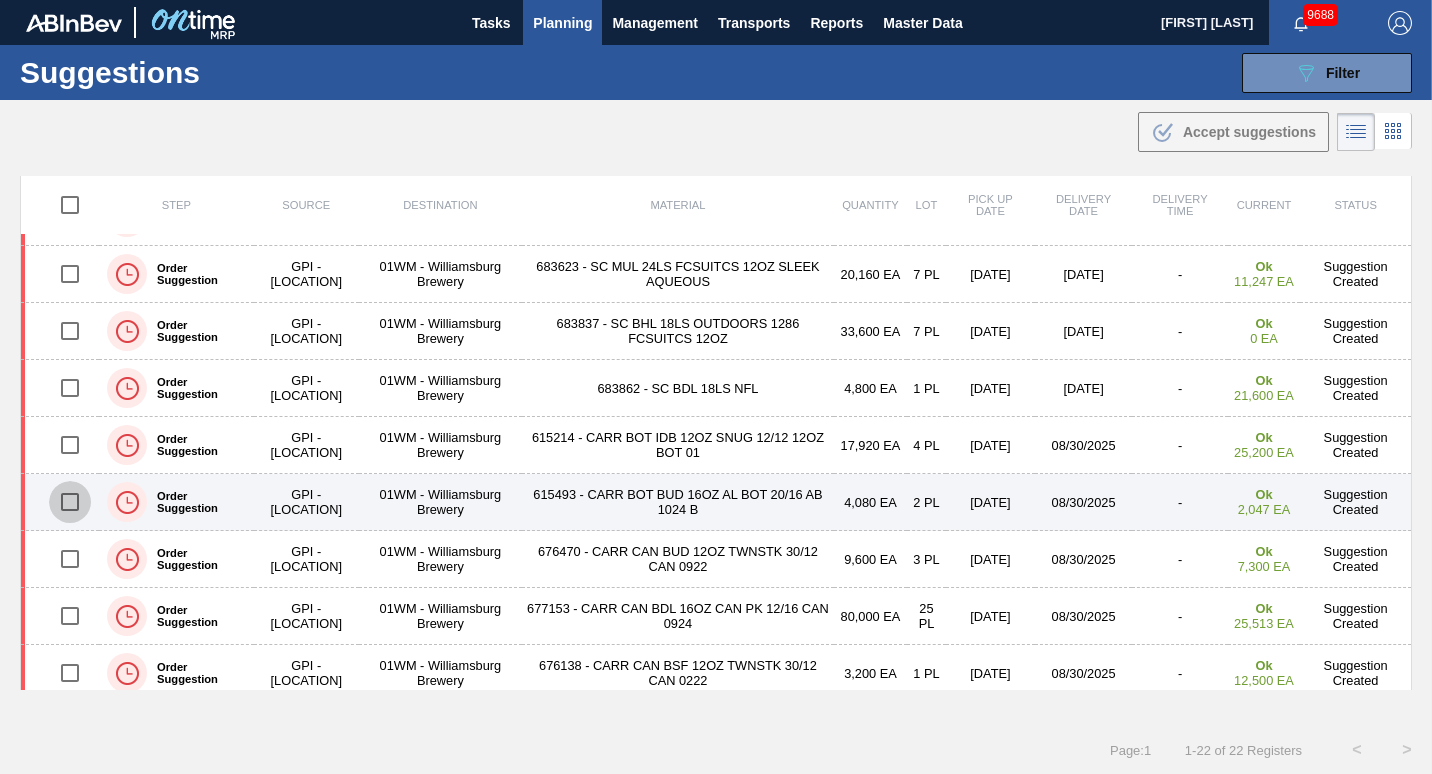 click at bounding box center [70, 502] 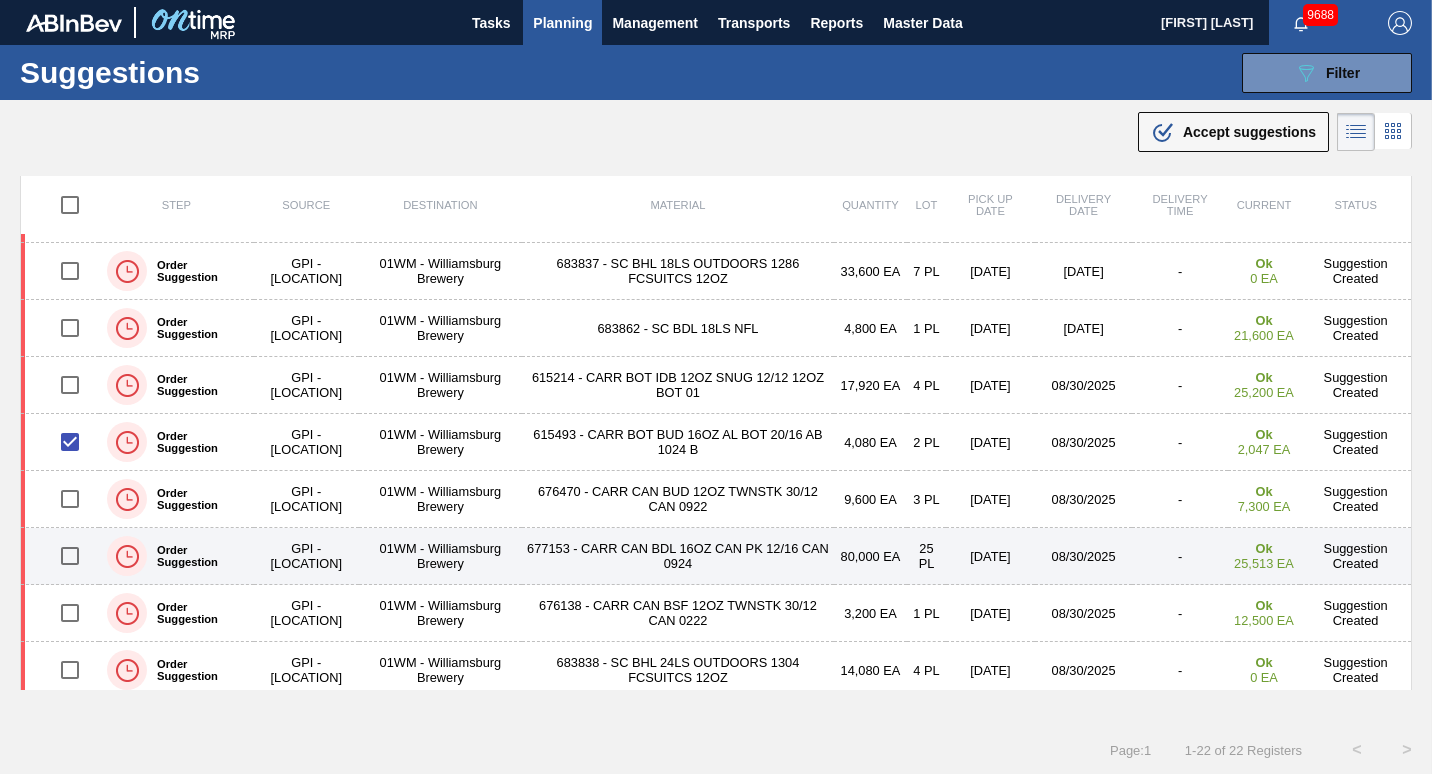 scroll, scrollTop: 231, scrollLeft: 0, axis: vertical 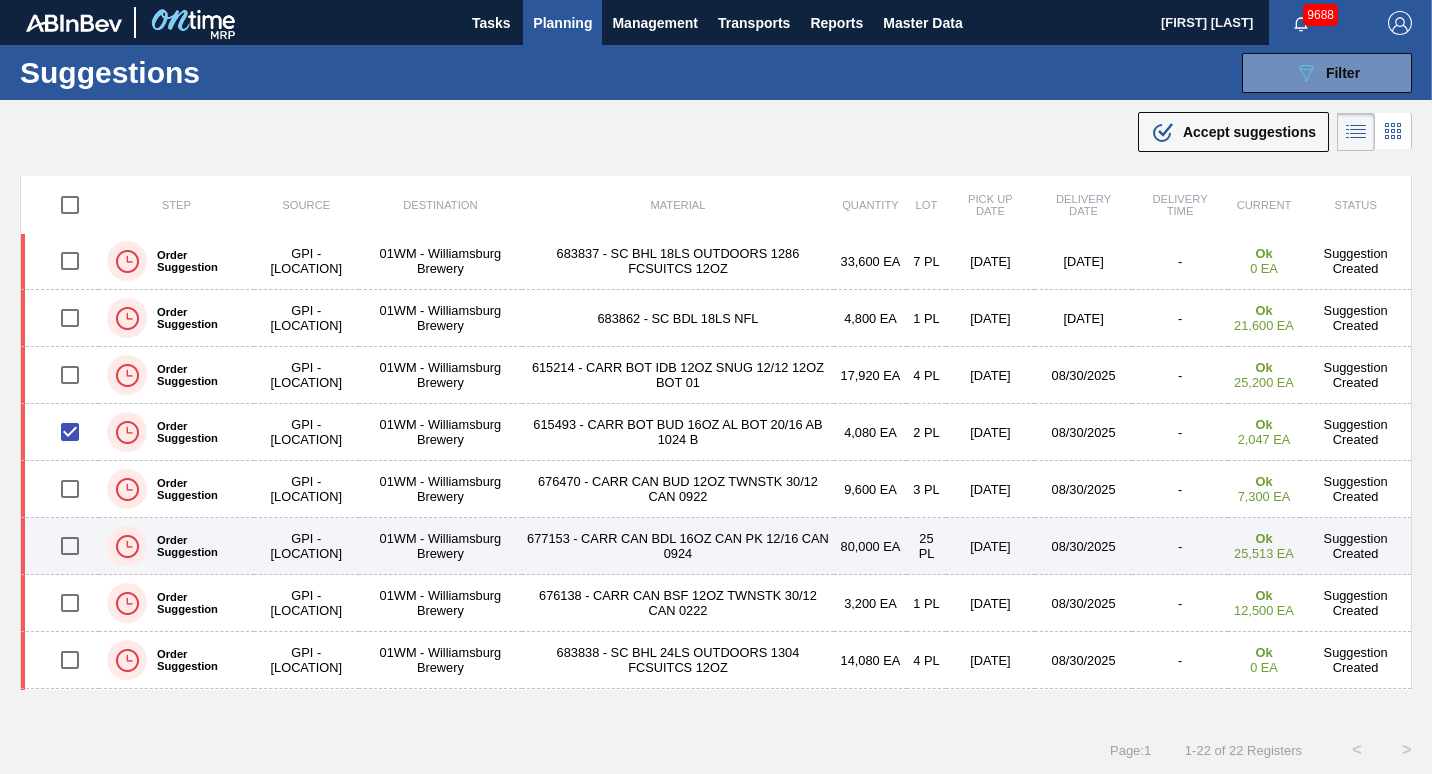 click at bounding box center [70, 603] 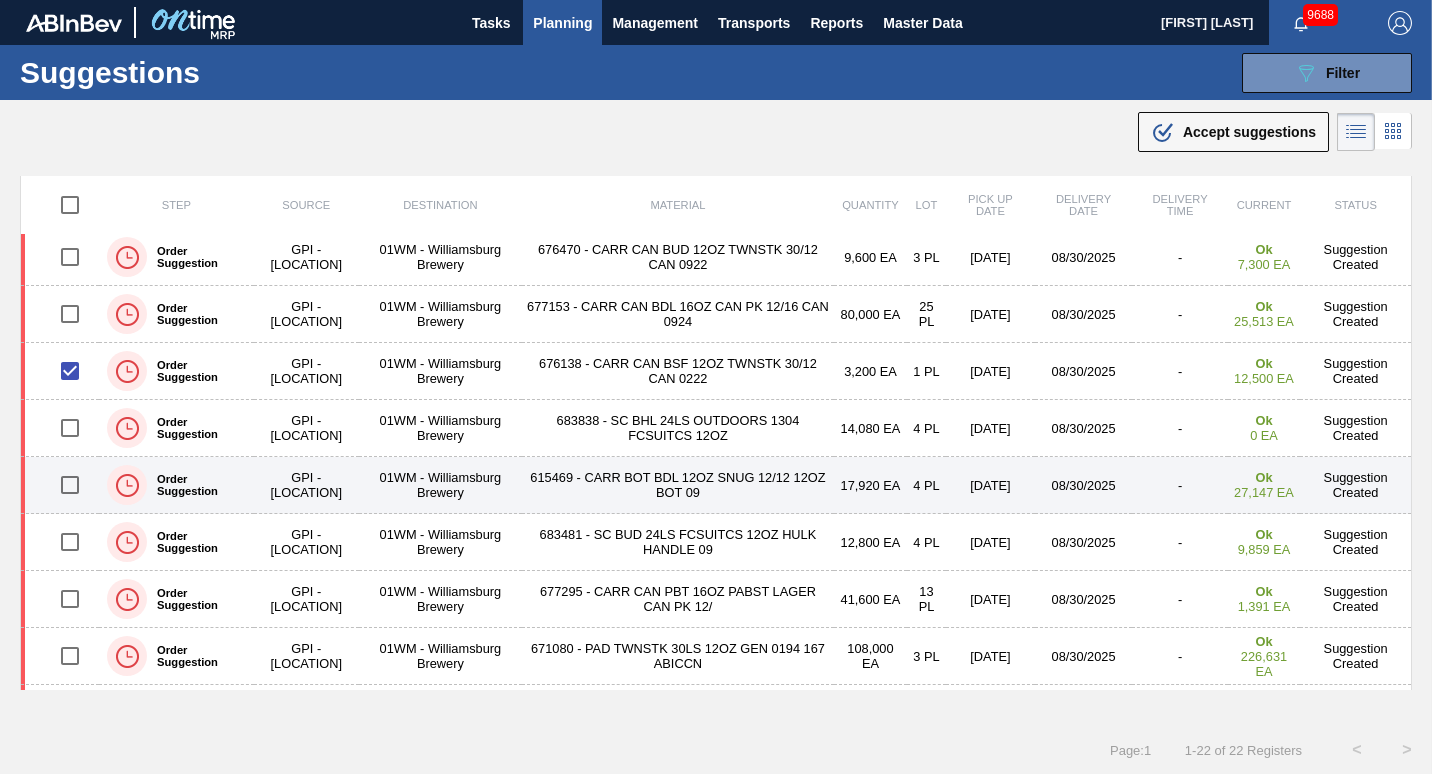 scroll, scrollTop: 457, scrollLeft: 0, axis: vertical 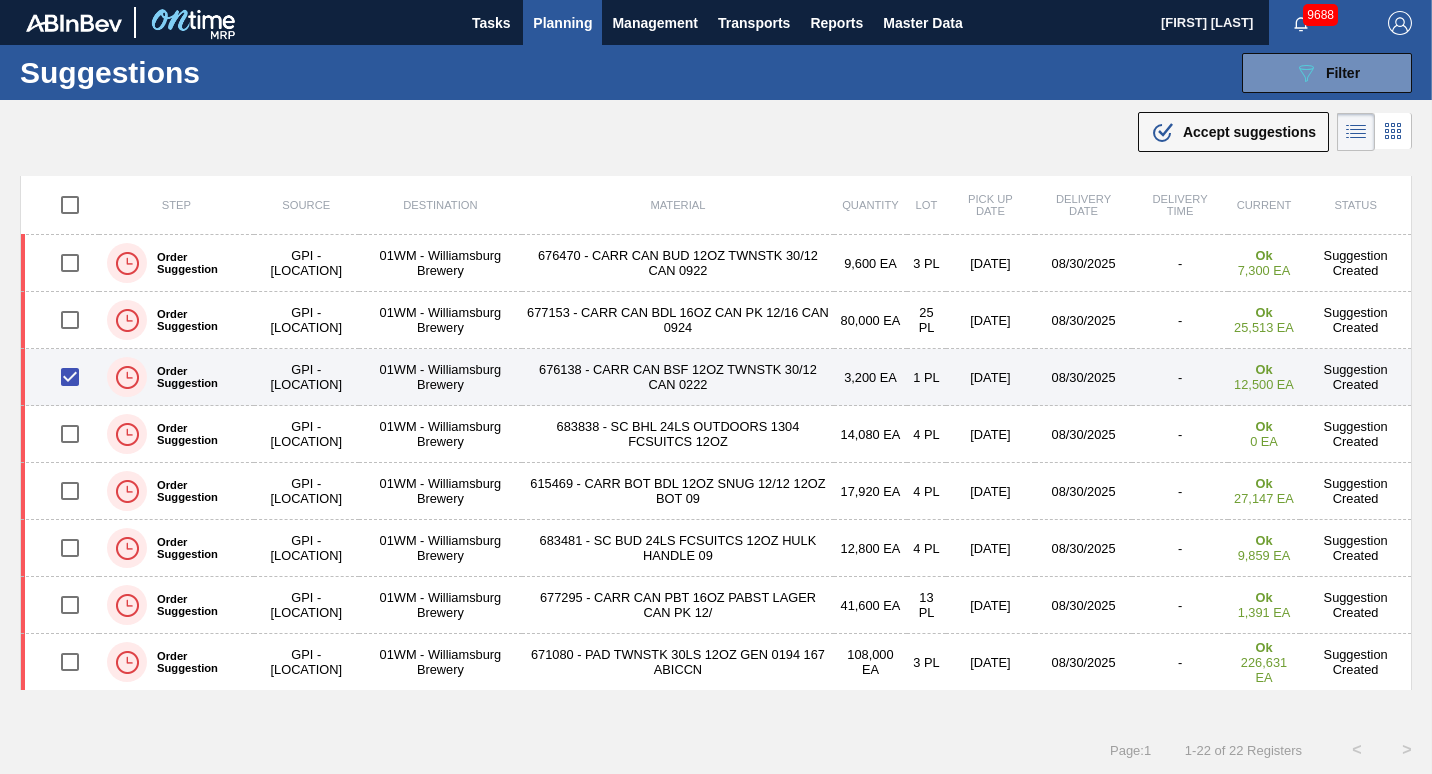 click at bounding box center [70, 377] 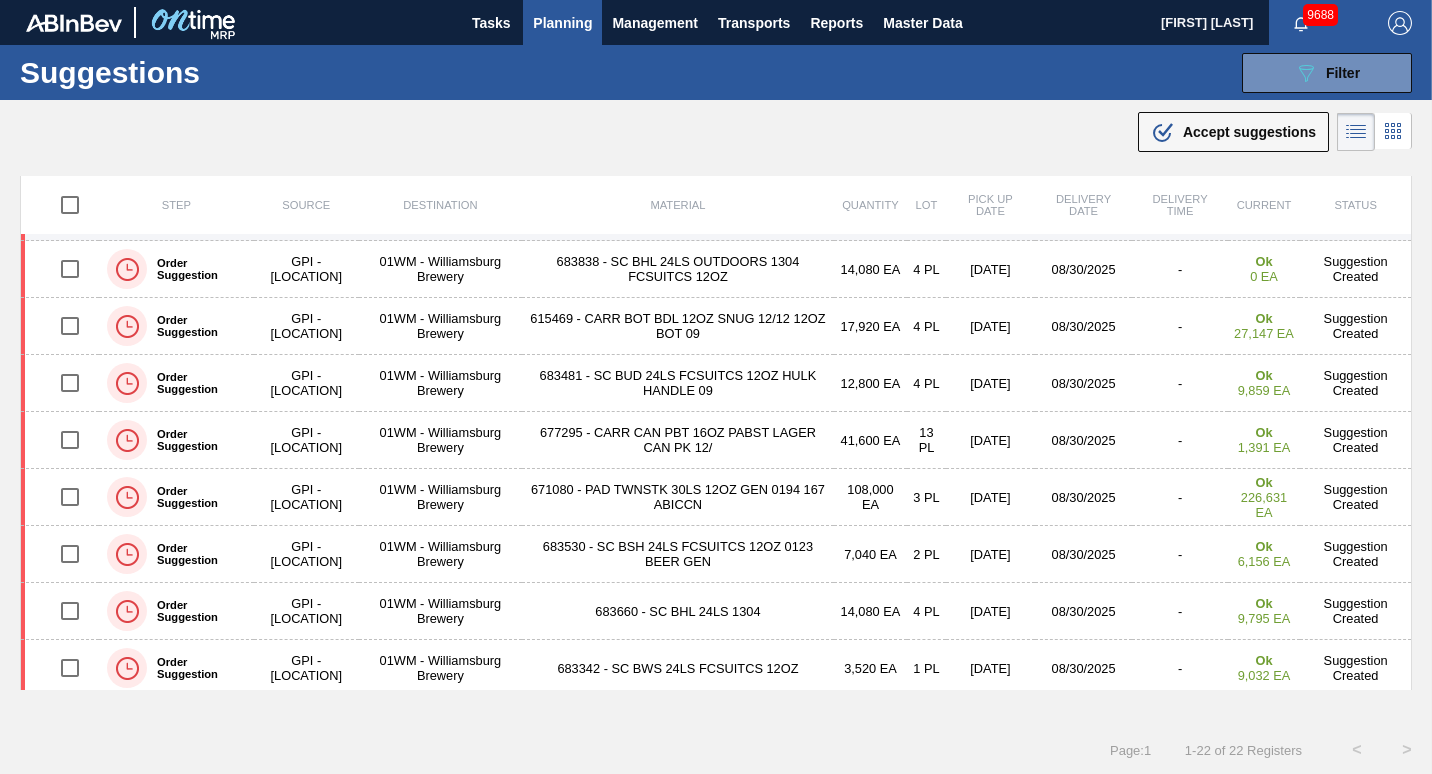 scroll, scrollTop: 630, scrollLeft: 0, axis: vertical 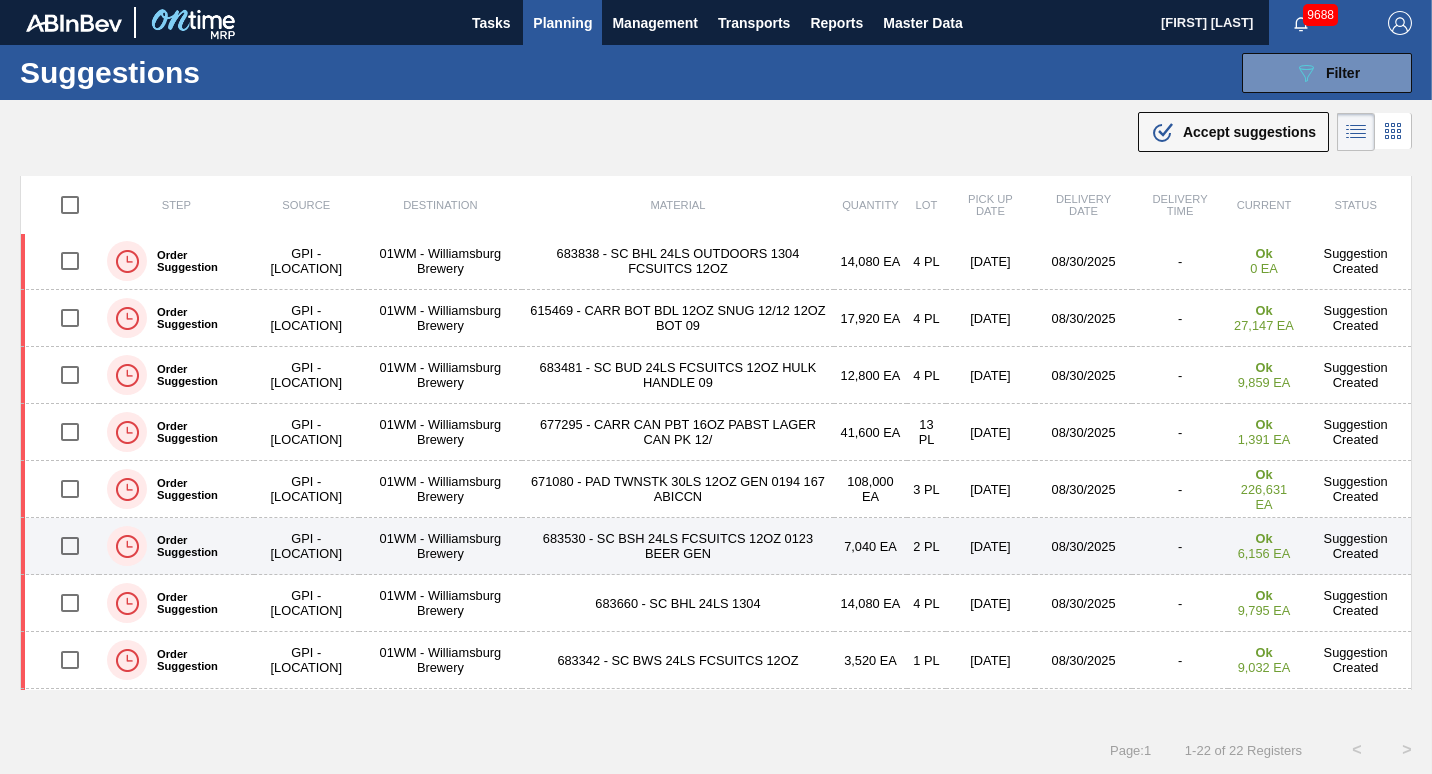 click at bounding box center (70, 546) 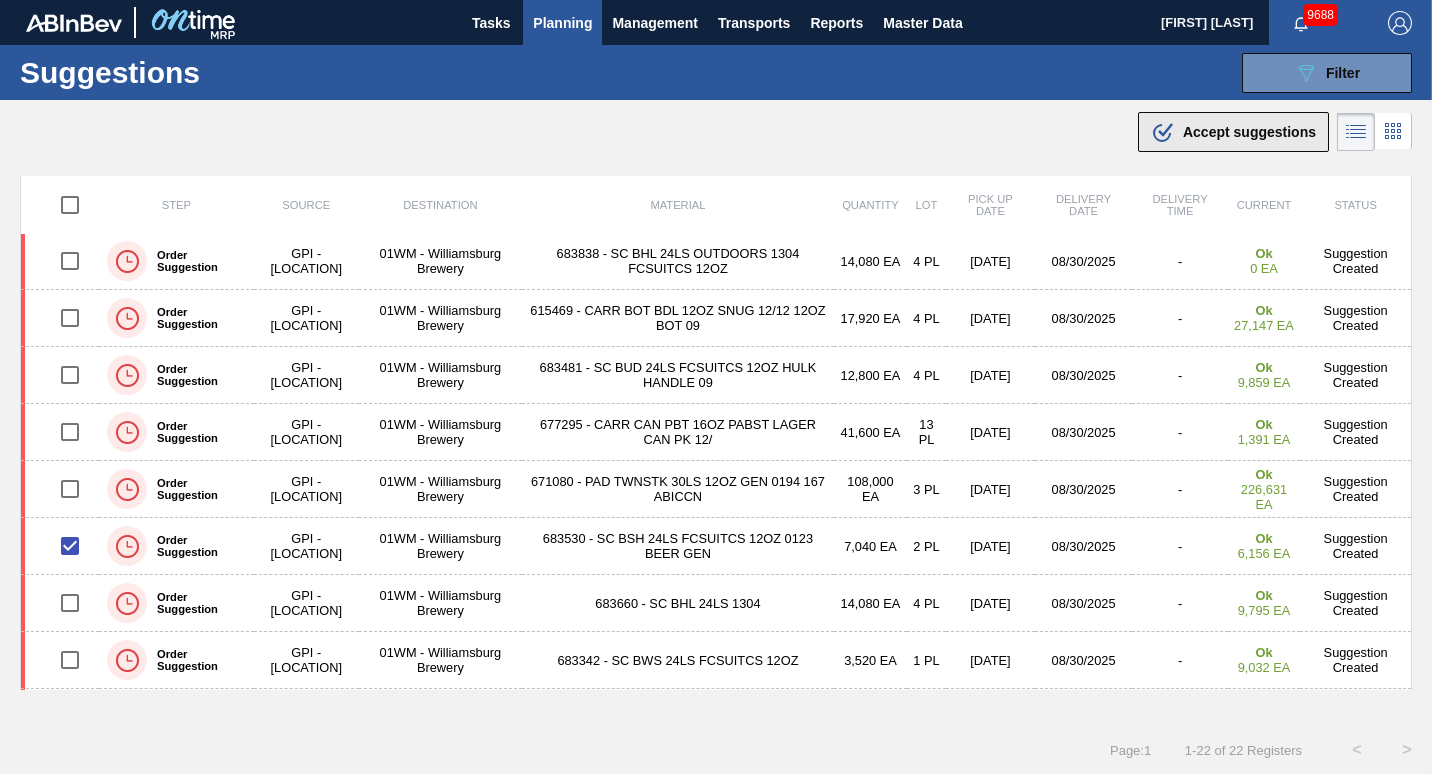 click on ".b{fill:var(--color-action-default)}" 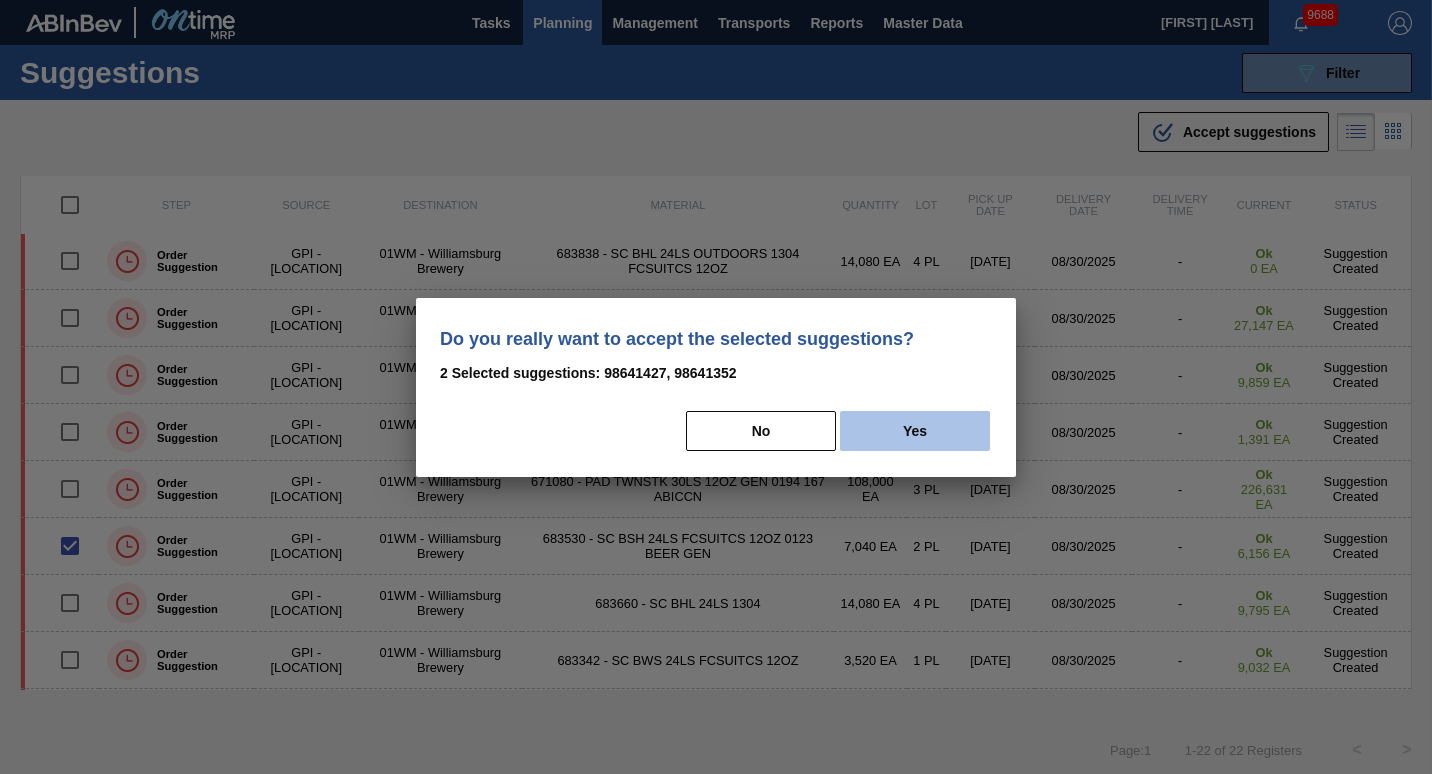 click on "Yes" at bounding box center [915, 431] 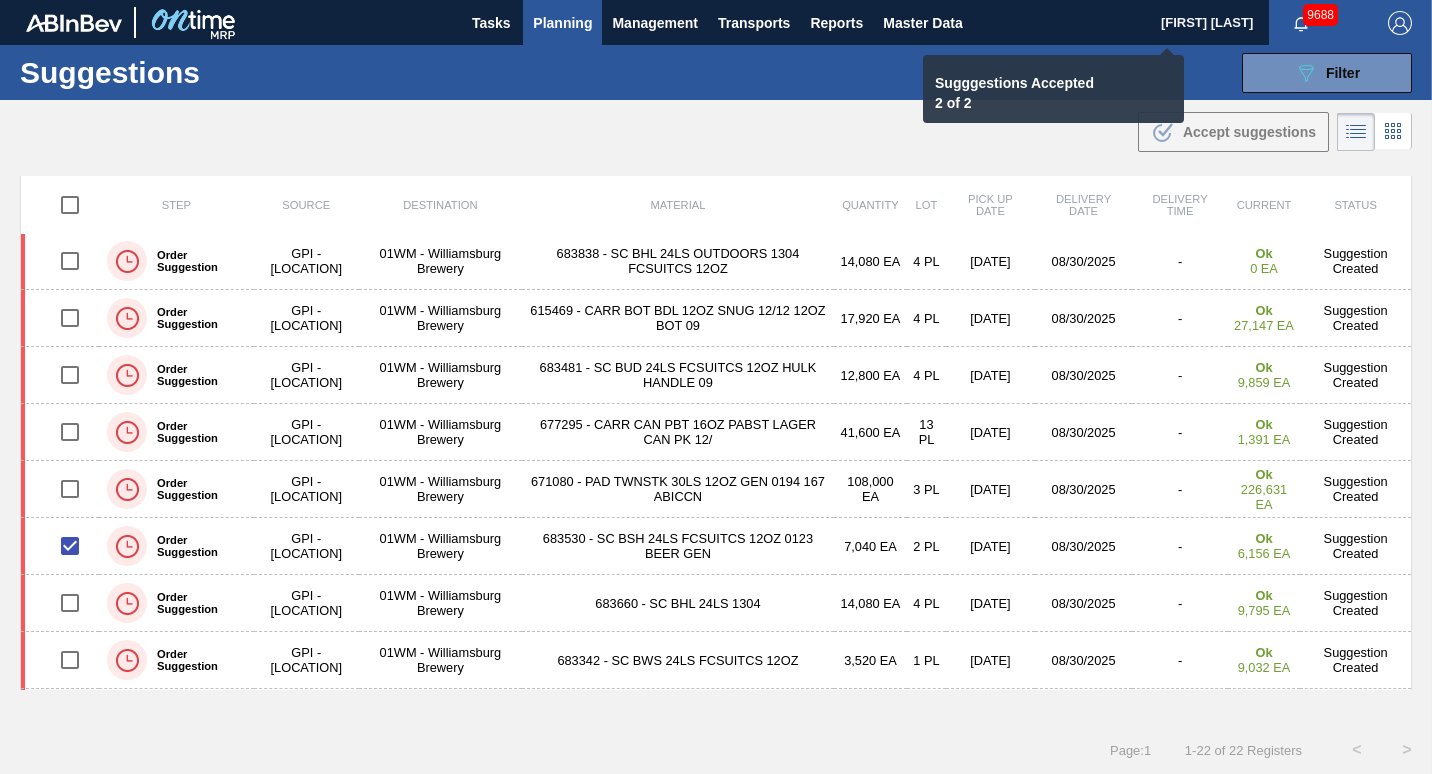 checkbox on "false" 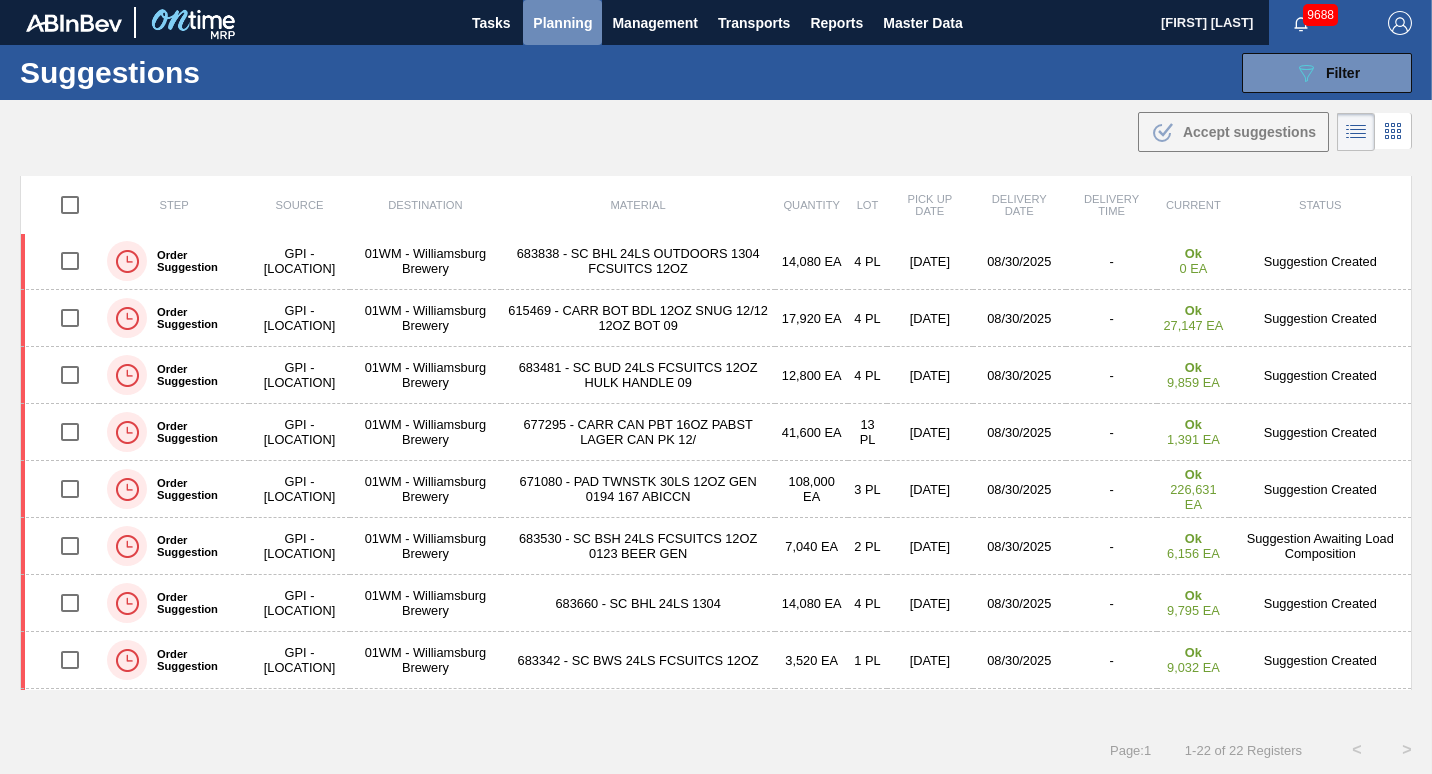 click on "Planning" at bounding box center (562, 23) 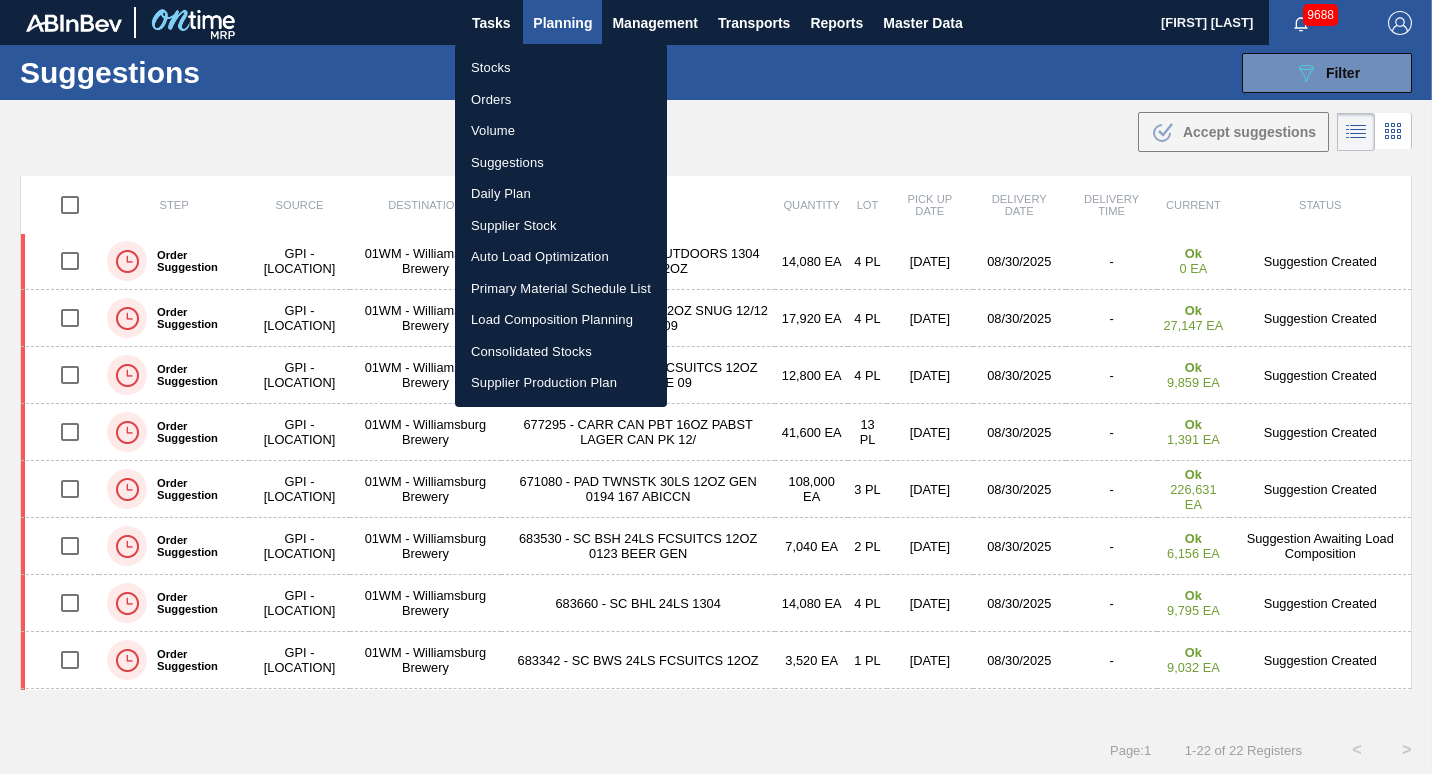 click on "Suggestions" at bounding box center [561, 163] 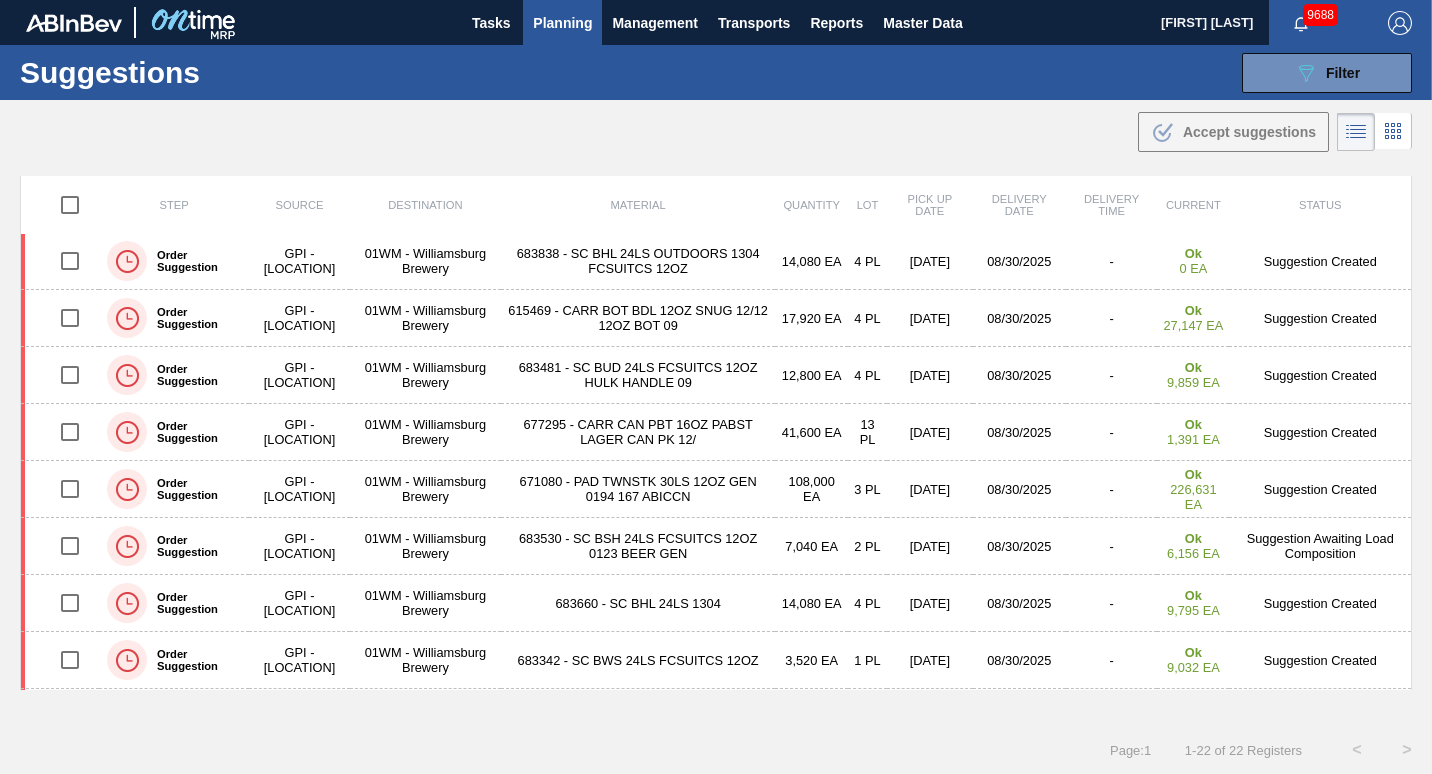 click on "Planning" at bounding box center [562, 22] 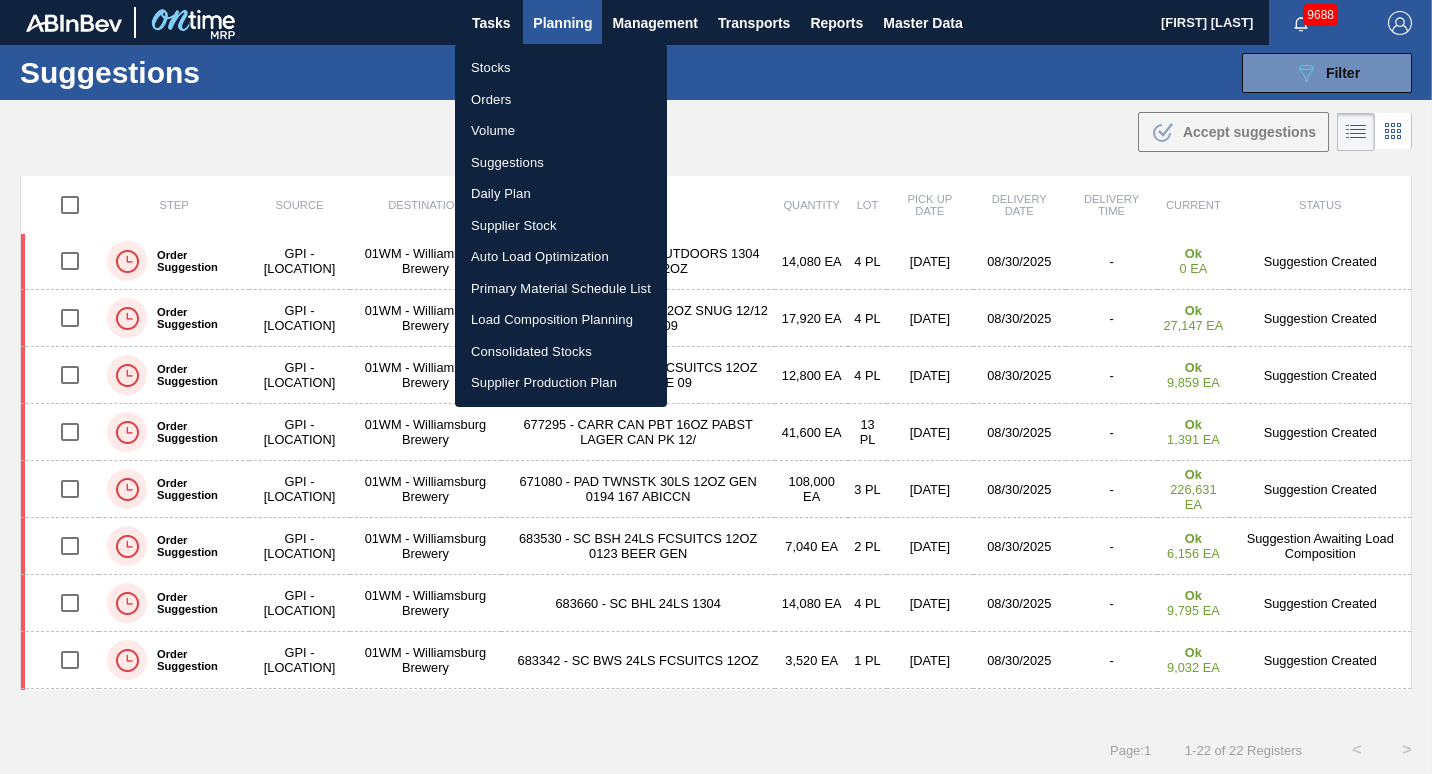 click on "Load Composition Planning" at bounding box center [561, 320] 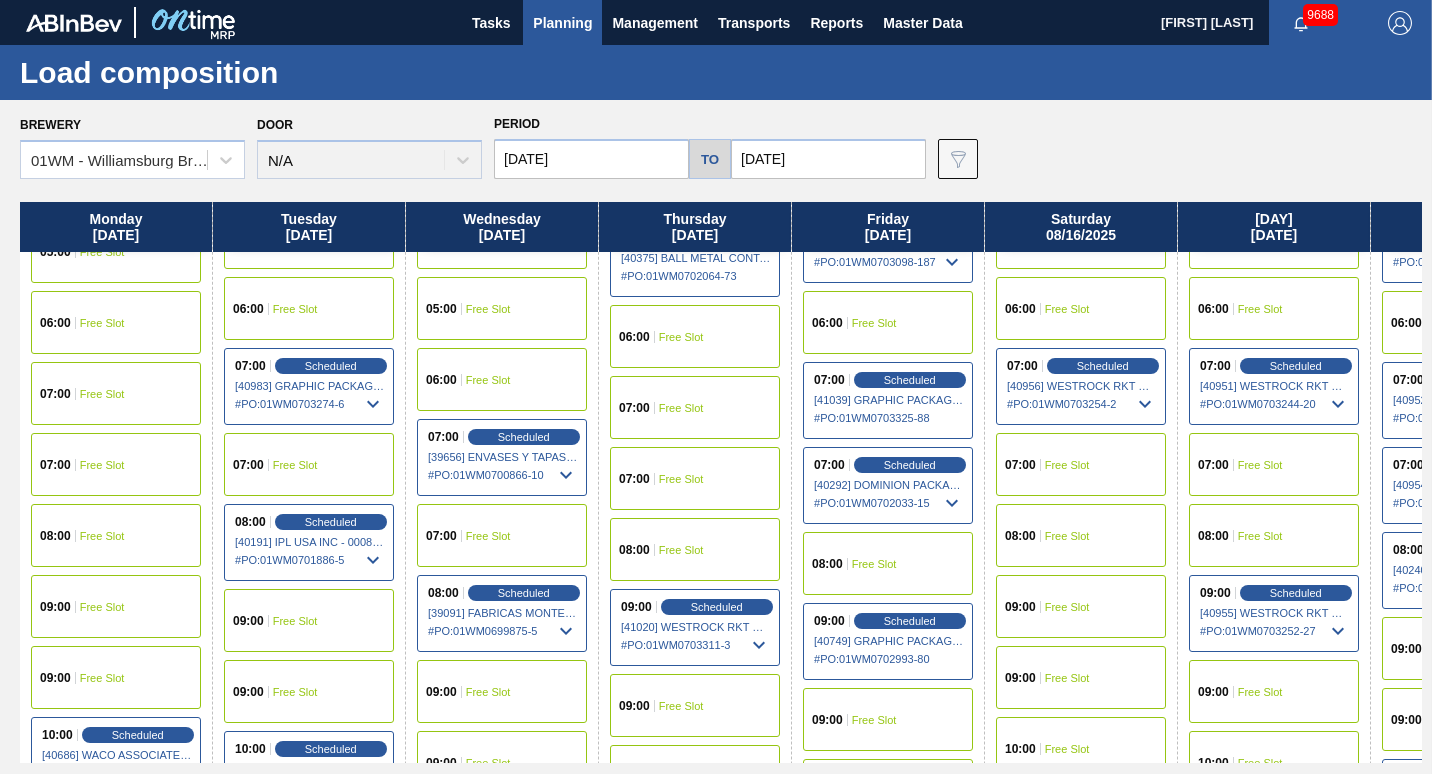 scroll, scrollTop: 406, scrollLeft: 0, axis: vertical 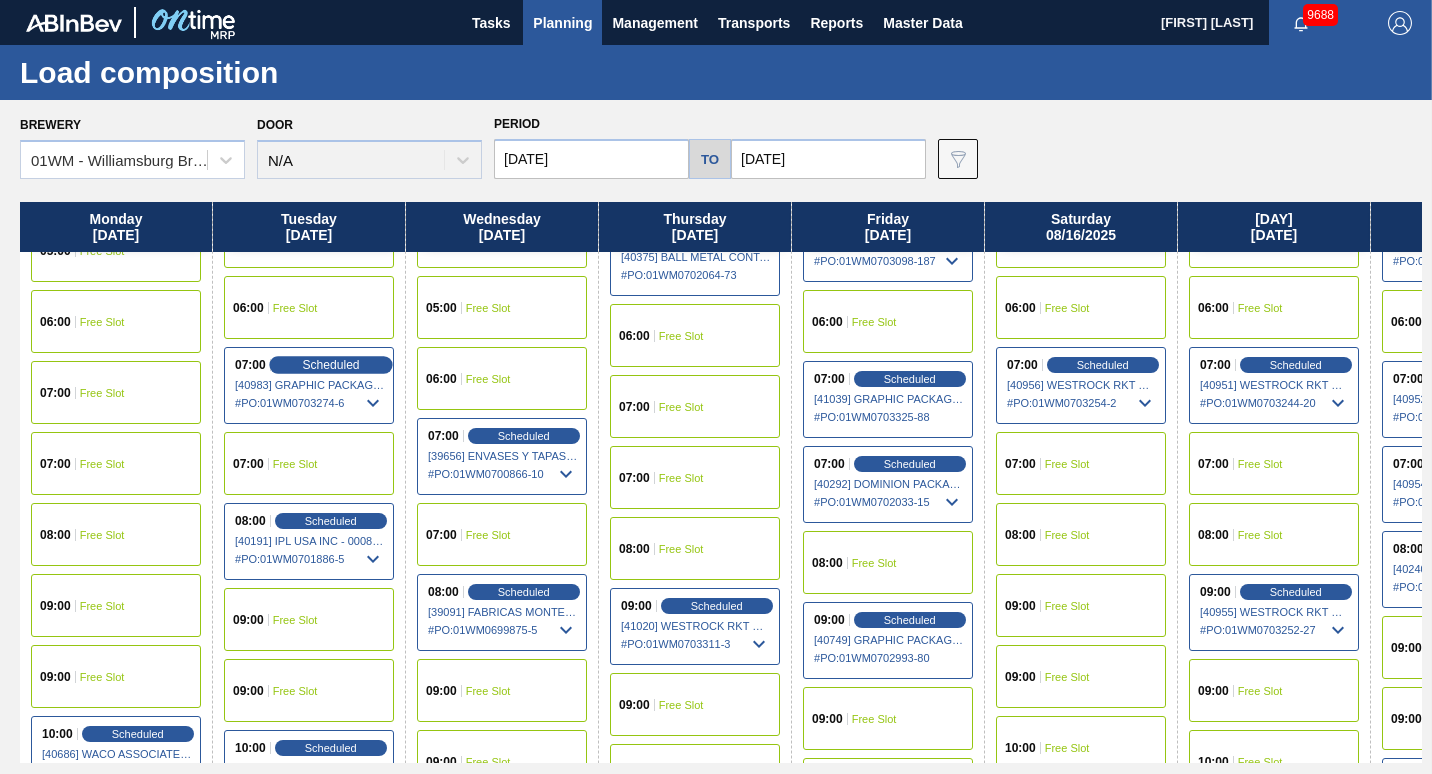 click on "Scheduled" at bounding box center [330, 364] 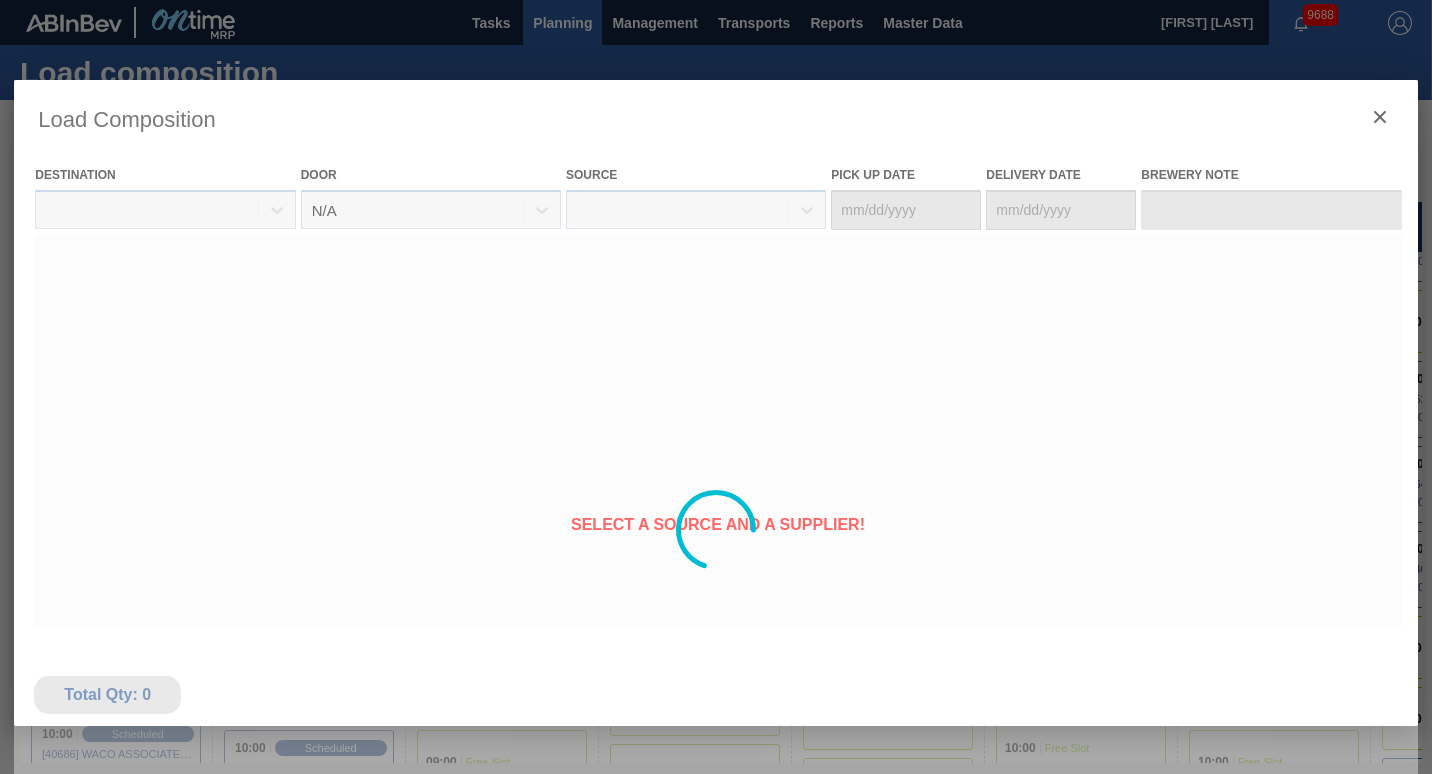 type on "08/08/2025" 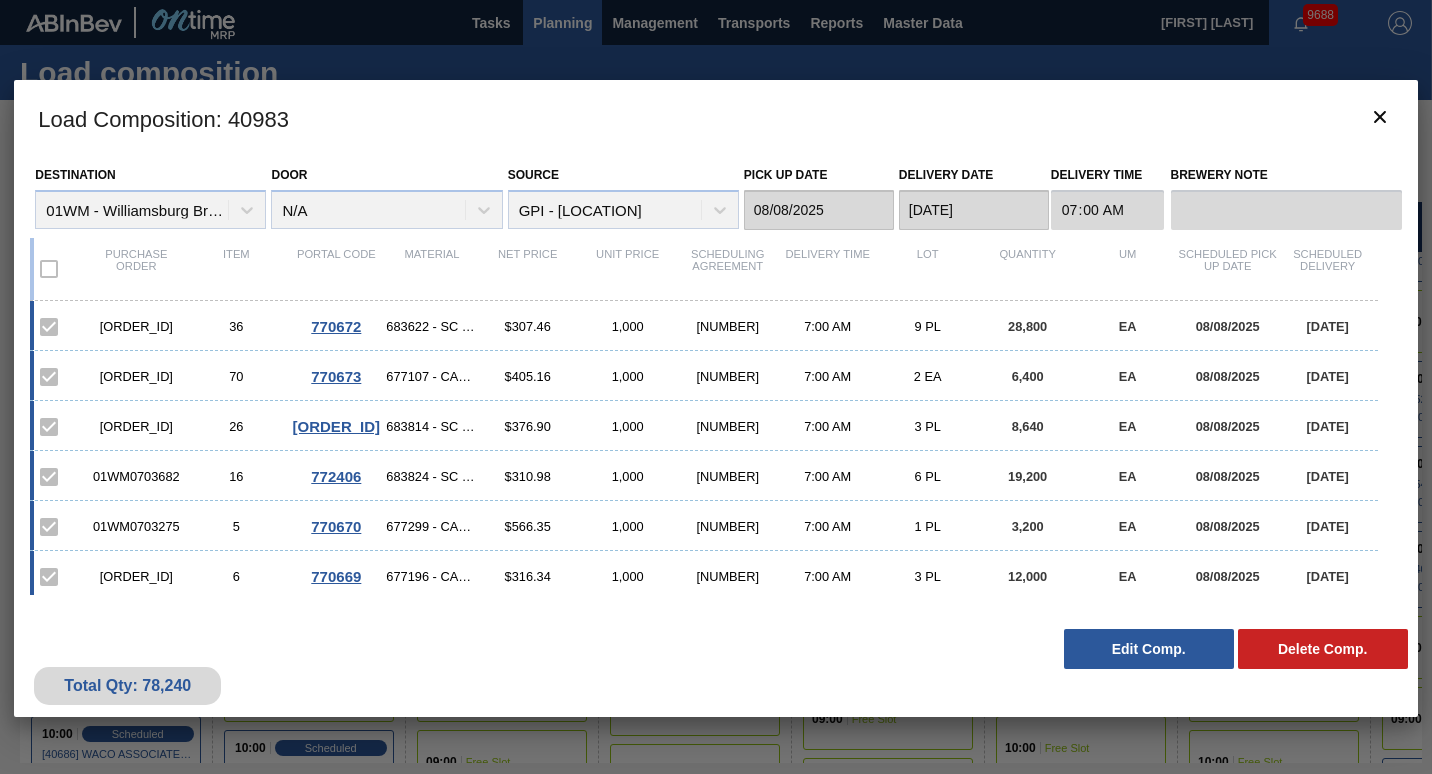 click on "Edit Comp." at bounding box center [1149, 649] 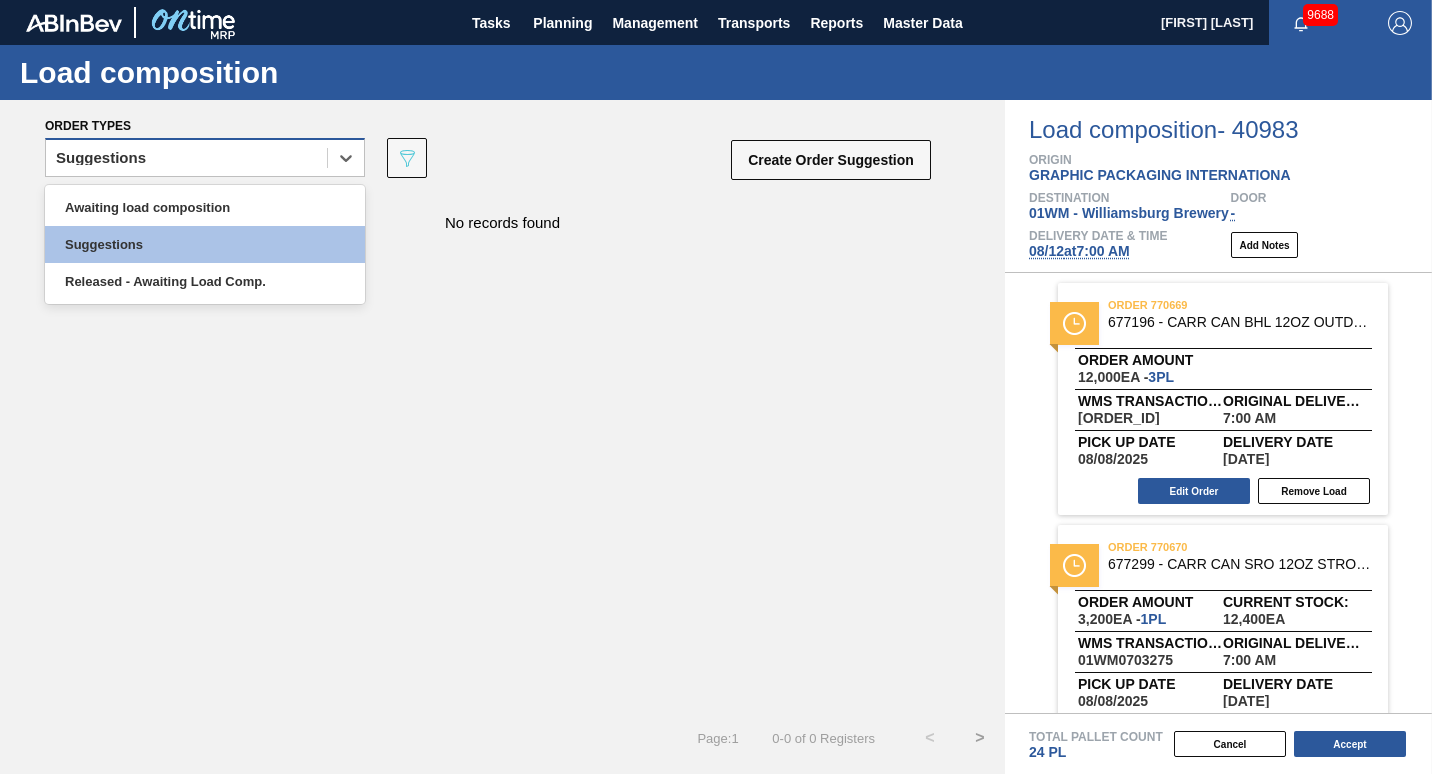 click on "Suggestions" at bounding box center (186, 158) 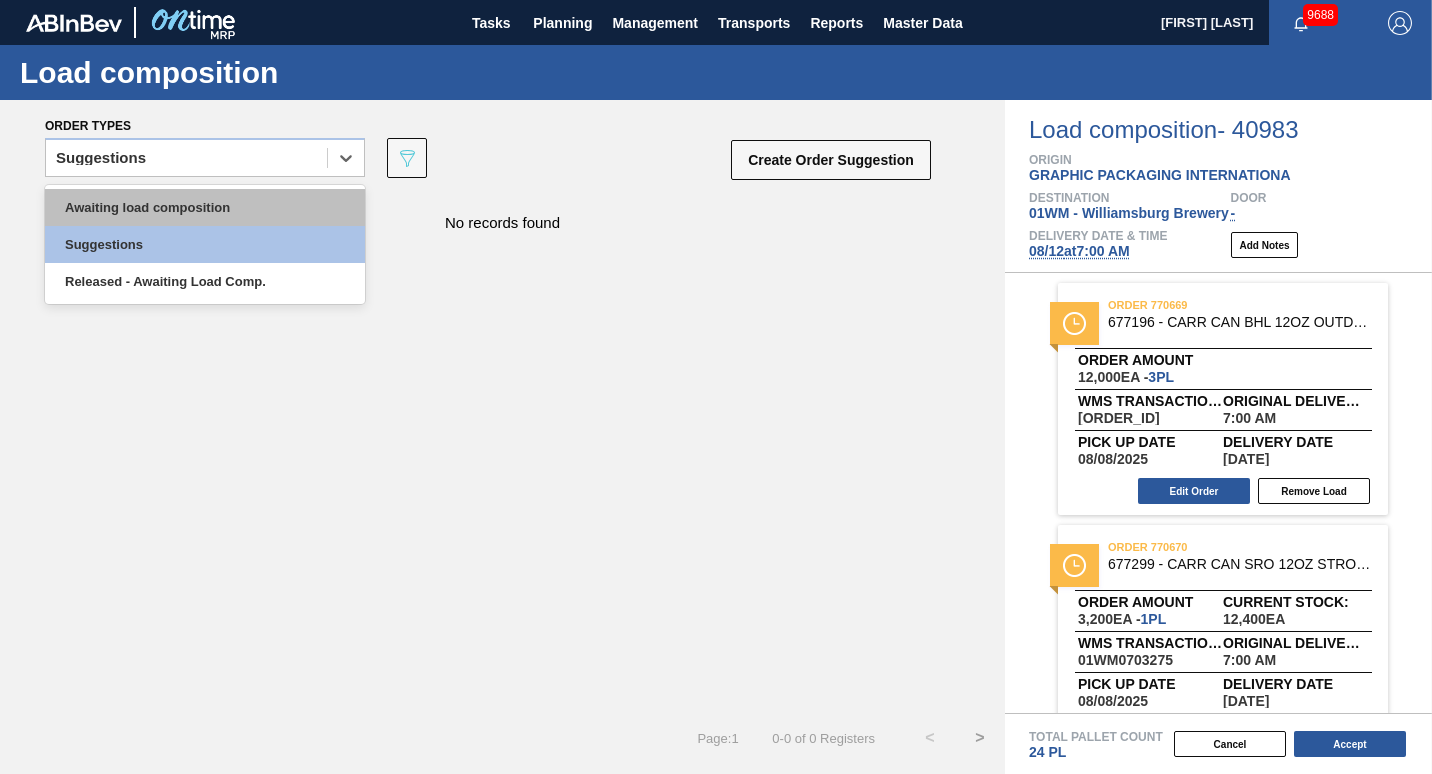 click on "Awaiting load composition" at bounding box center [205, 207] 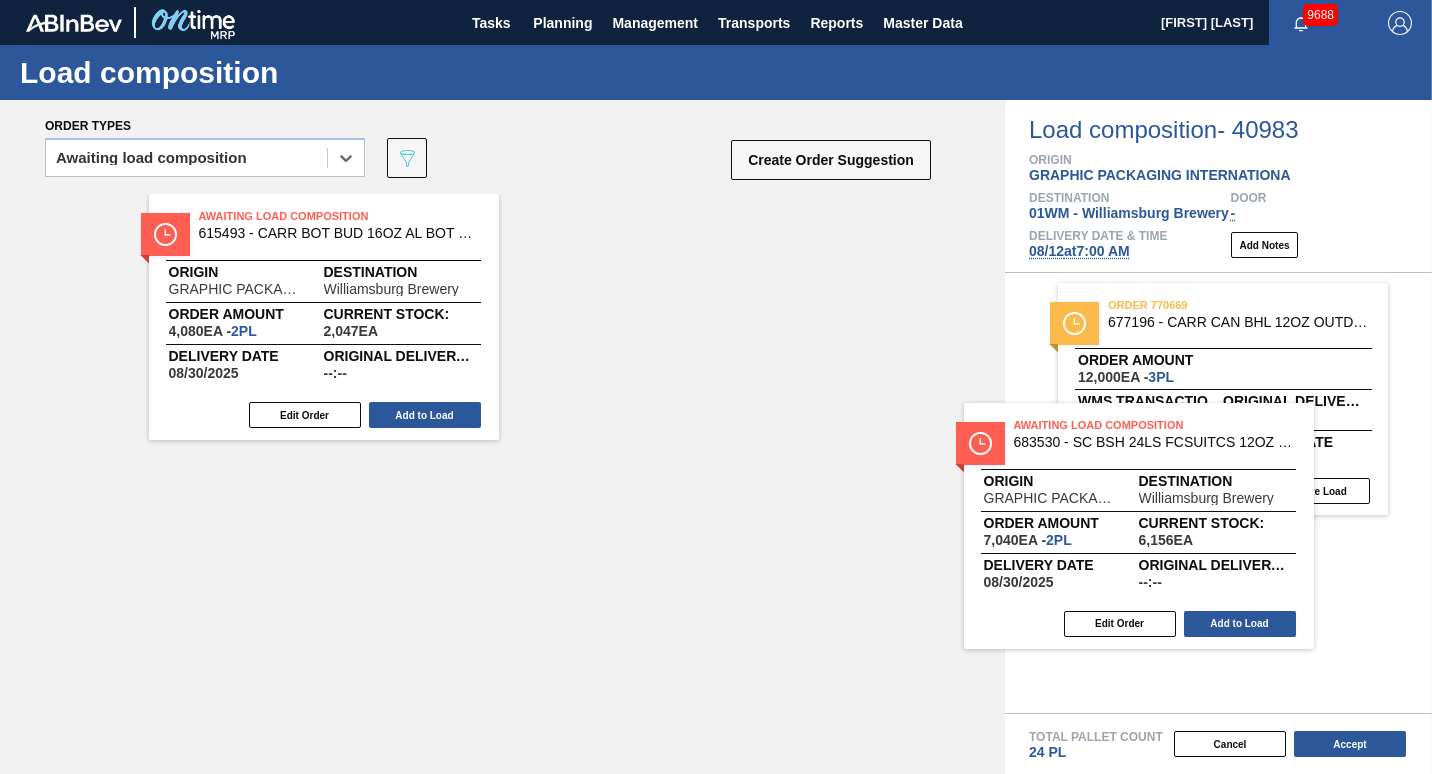 drag, startPoint x: 427, startPoint y: 325, endPoint x: 1284, endPoint y: 532, distance: 881.6451 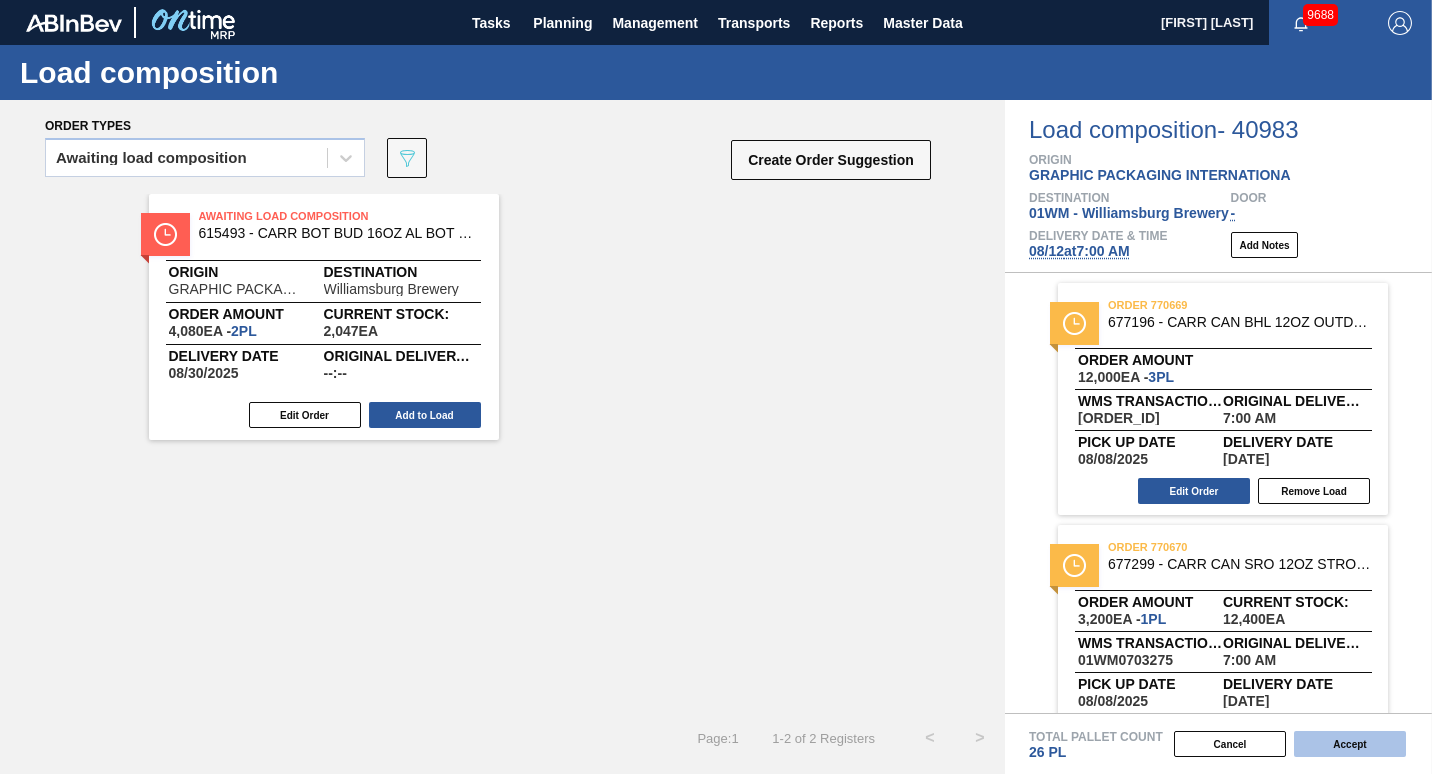 click on "Accept" at bounding box center (1350, 744) 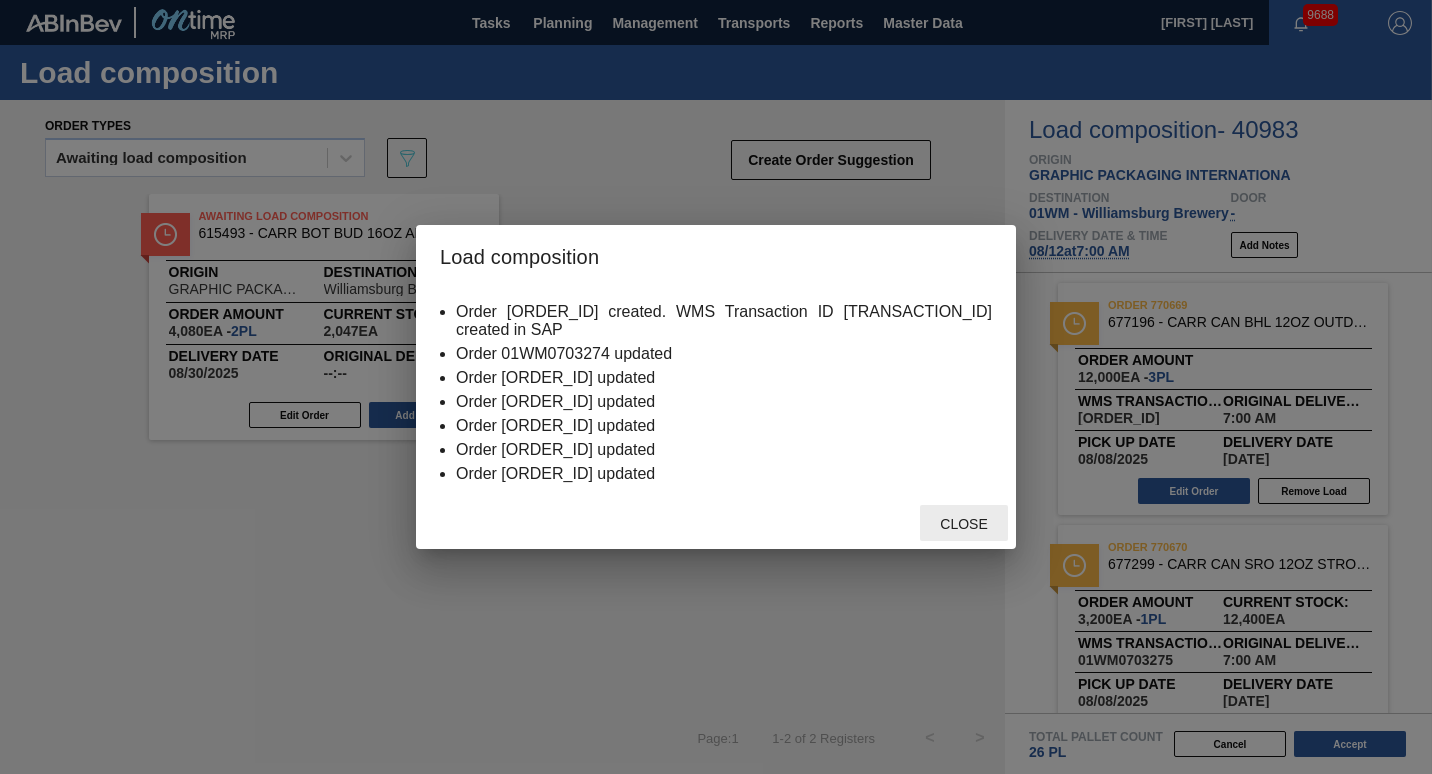 click on "Close" at bounding box center (963, 524) 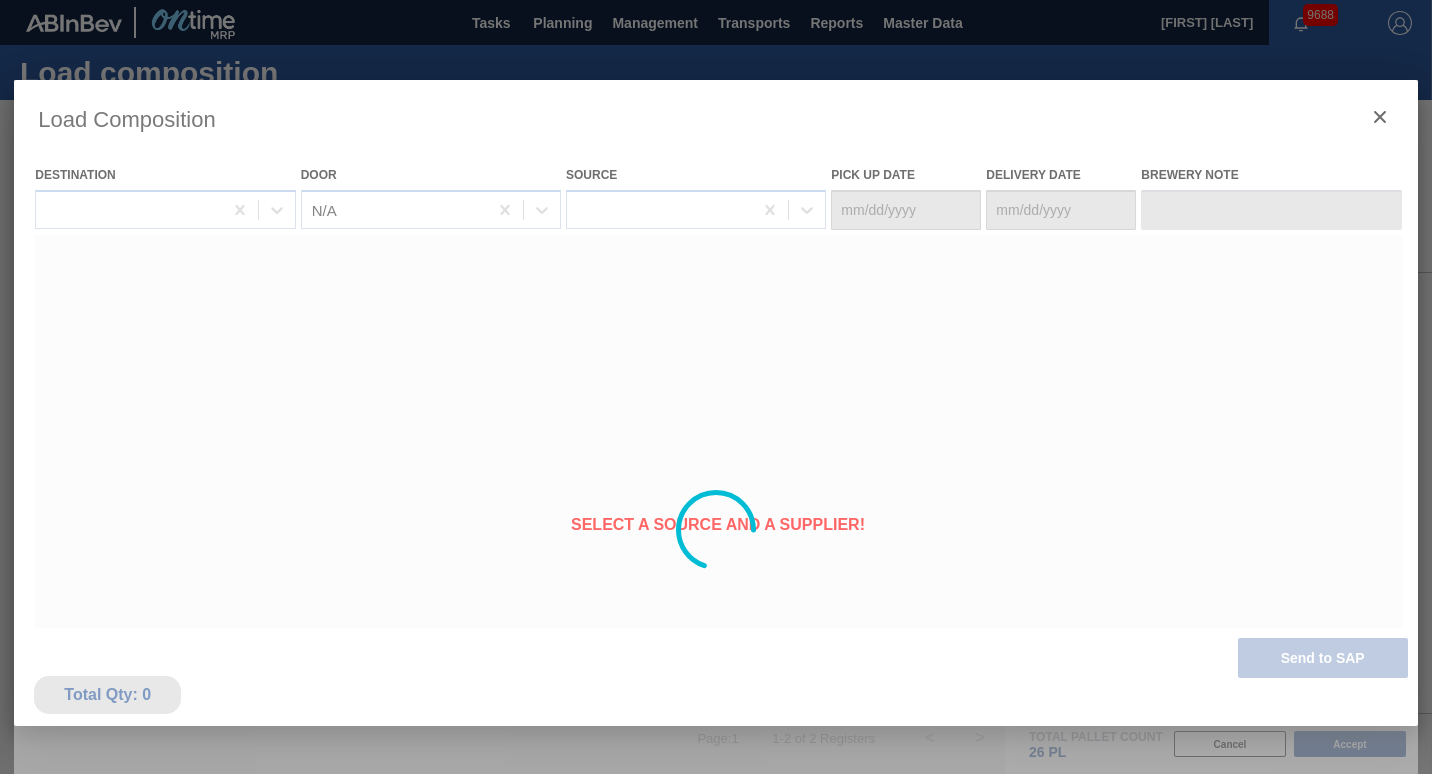 type on "08/08/2025" 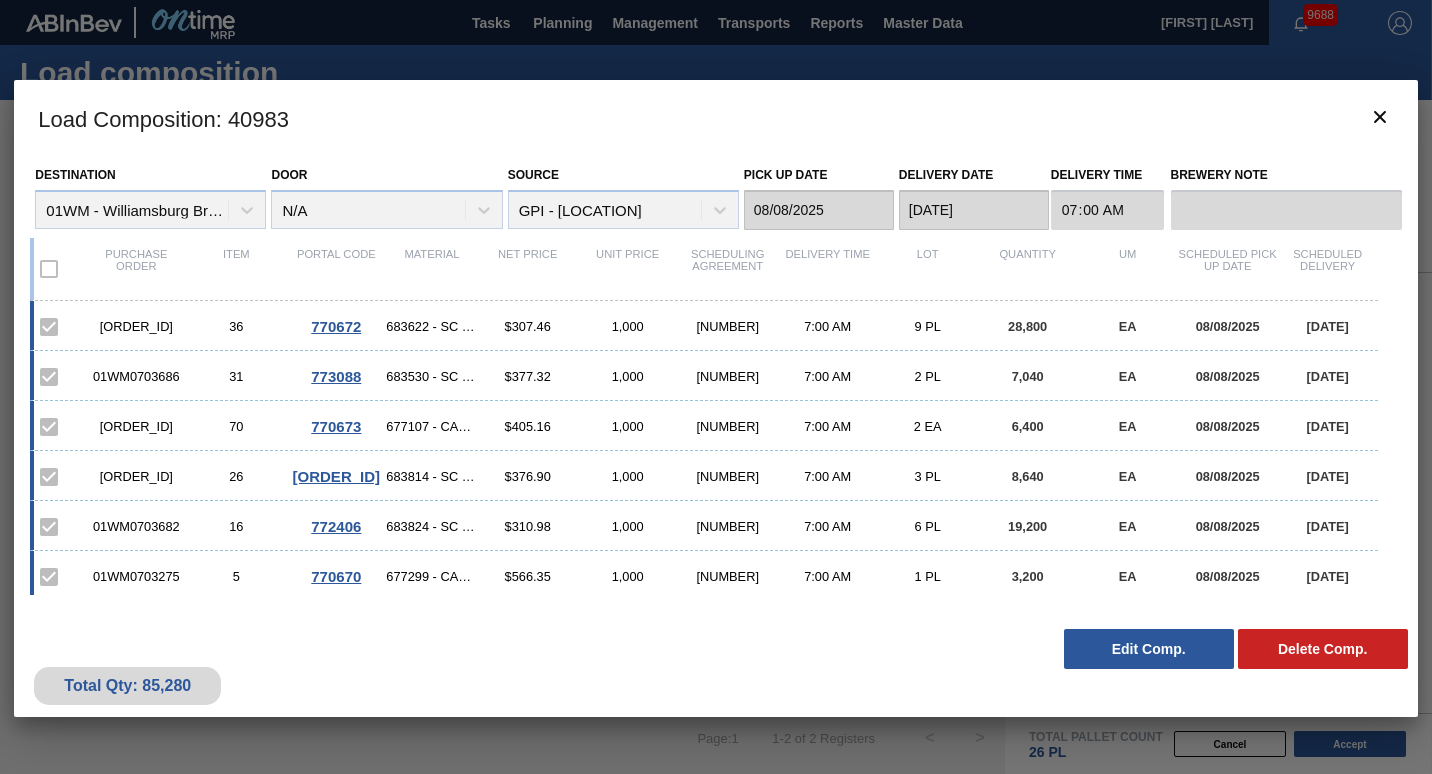 type 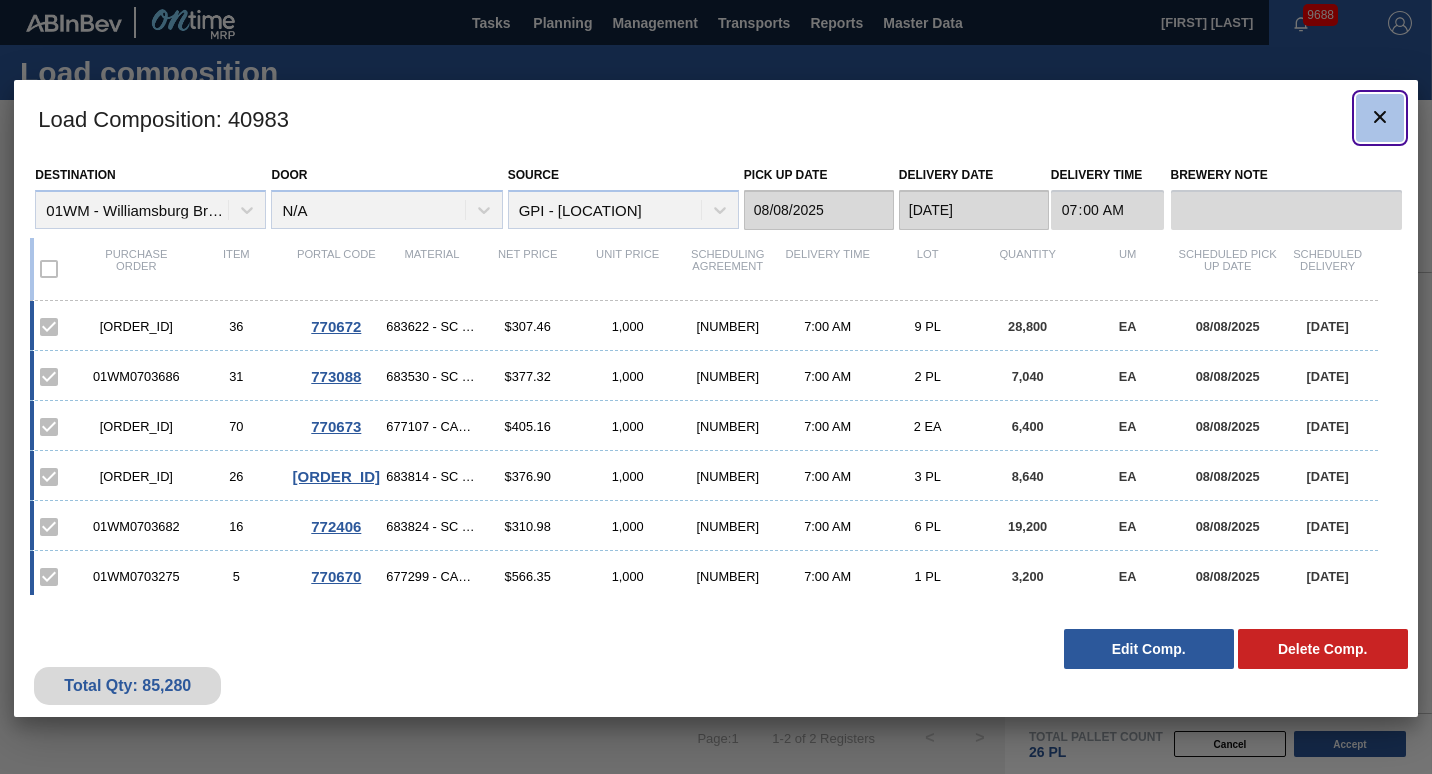 click 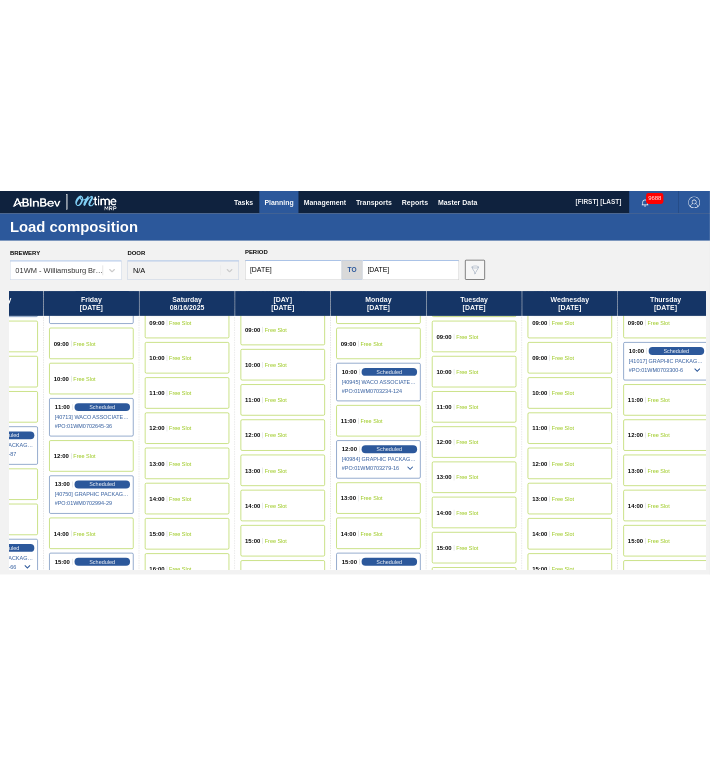scroll, scrollTop: 817, scrollLeft: 703, axis: both 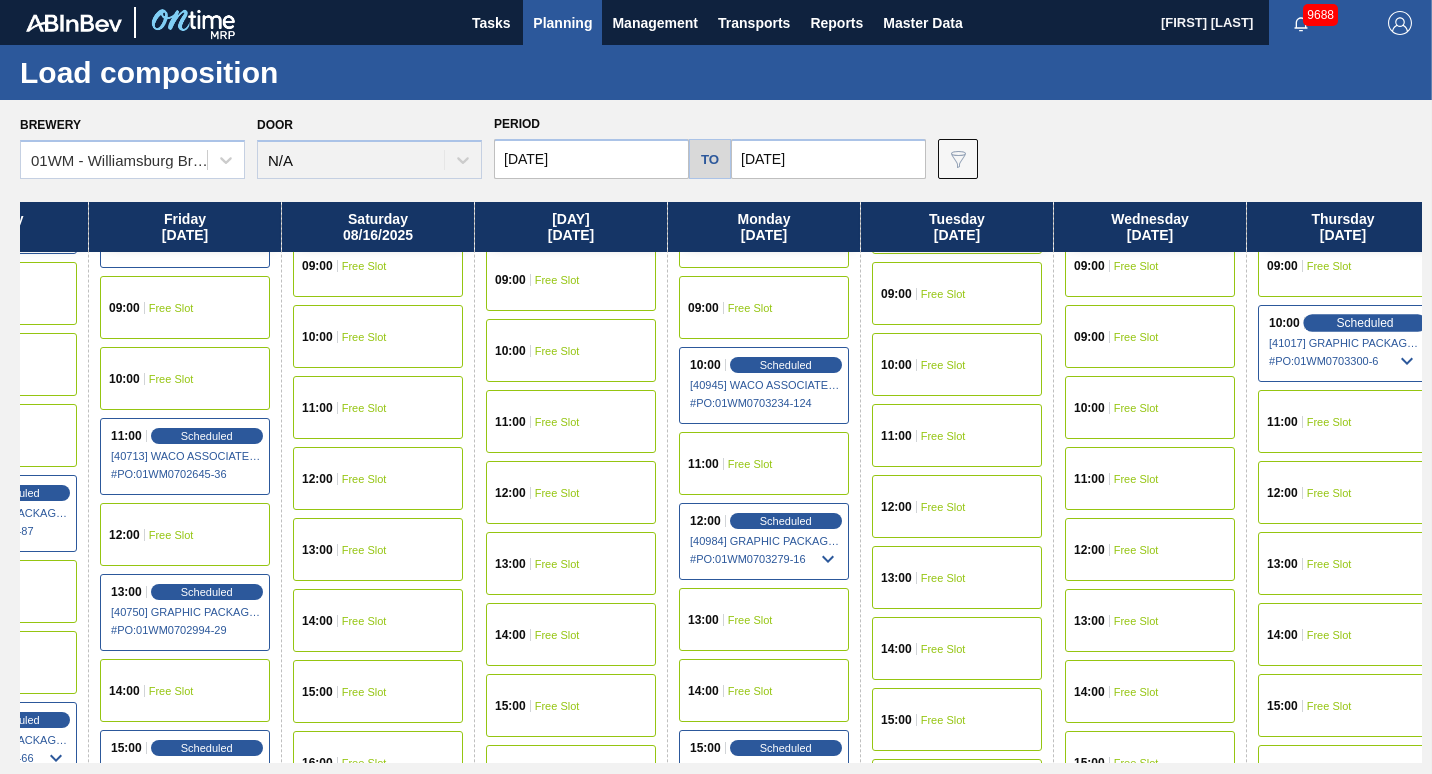 click on "Scheduled" at bounding box center (1364, 323) 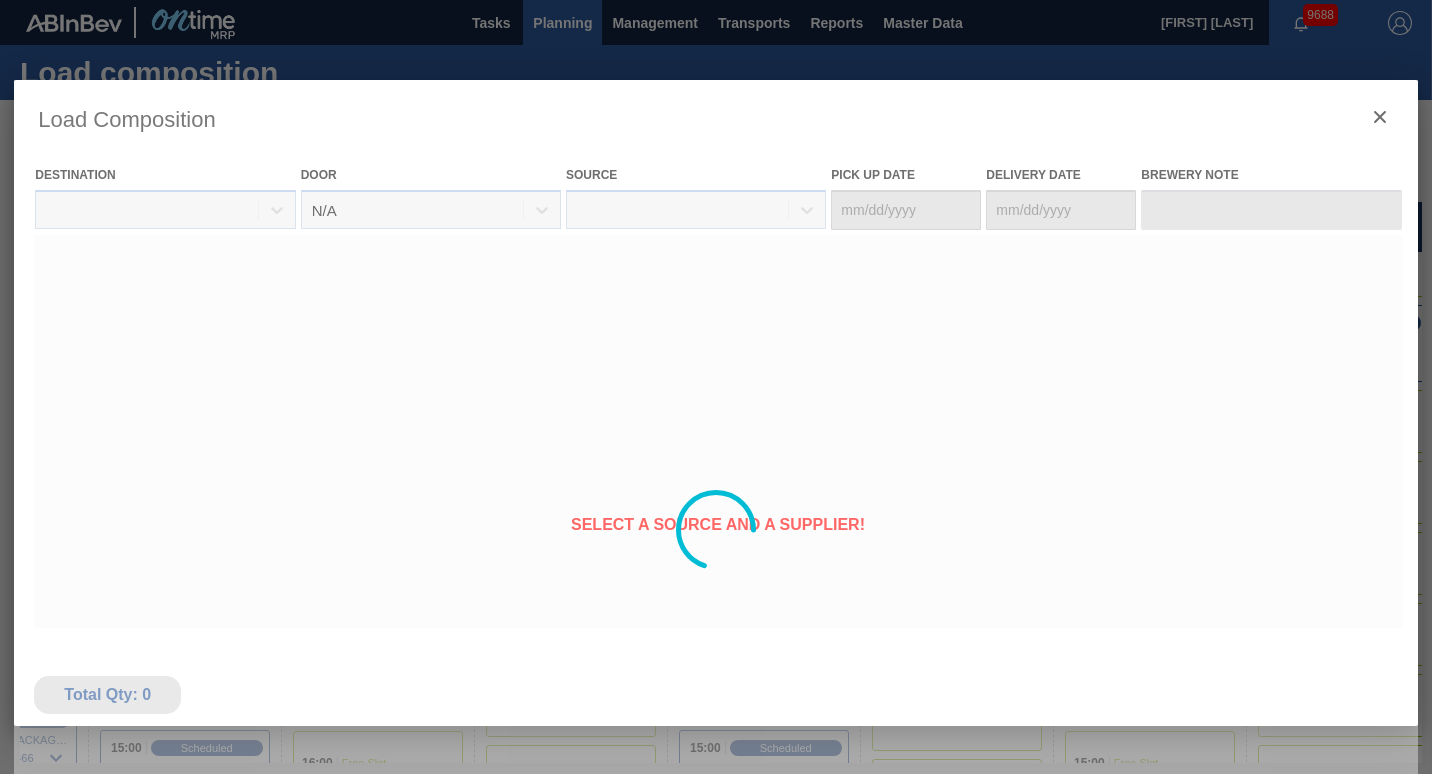 type on "[DATE]" 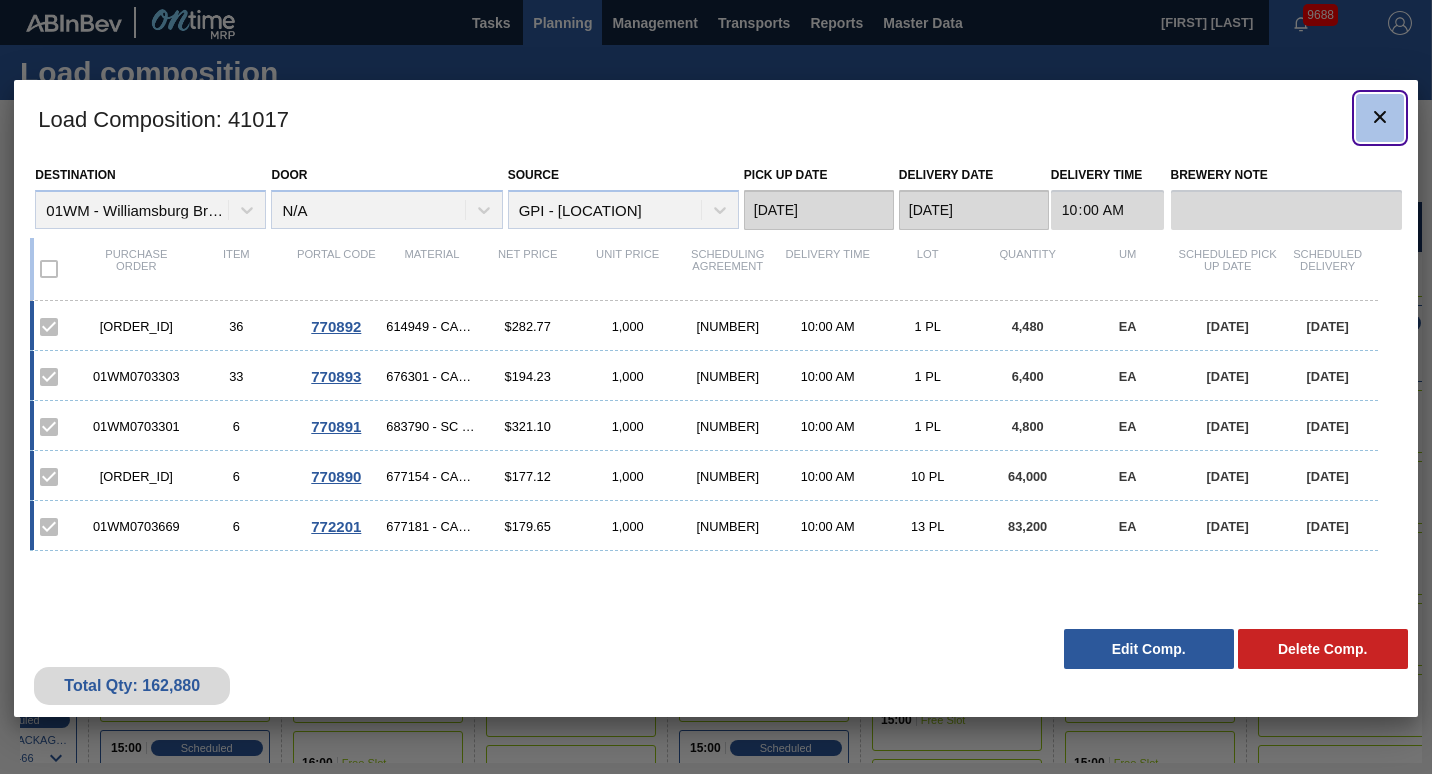 click at bounding box center (1380, 118) 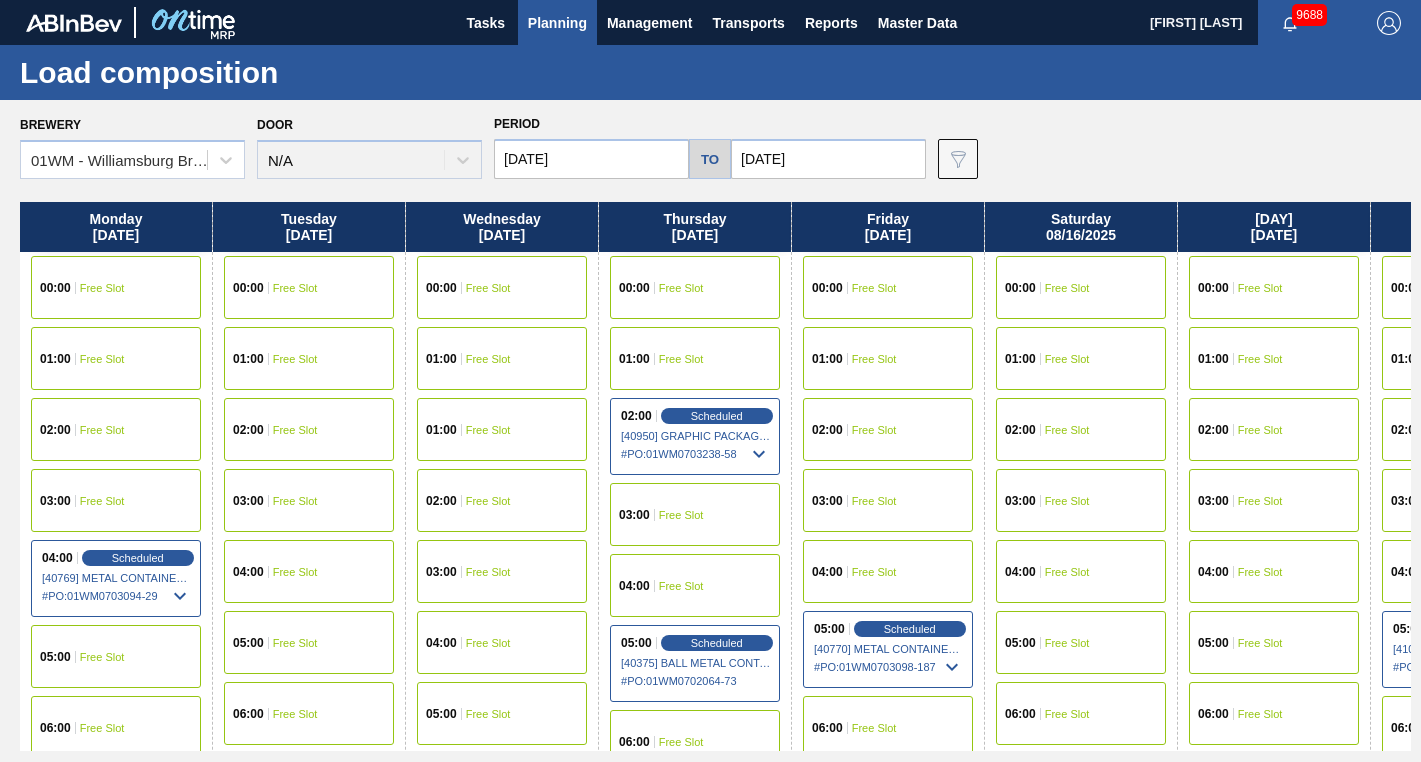 click on "Brewery [BREWERY_ID] - [LOCATION] Brewery Door N/A Period [START_DATE] to [END_DATE] Data view filter Unavailable Emergency Negotiation Free Slot Scheduled Delivery In Negotiation Pending Supplier Review Okay" at bounding box center [715, 144] 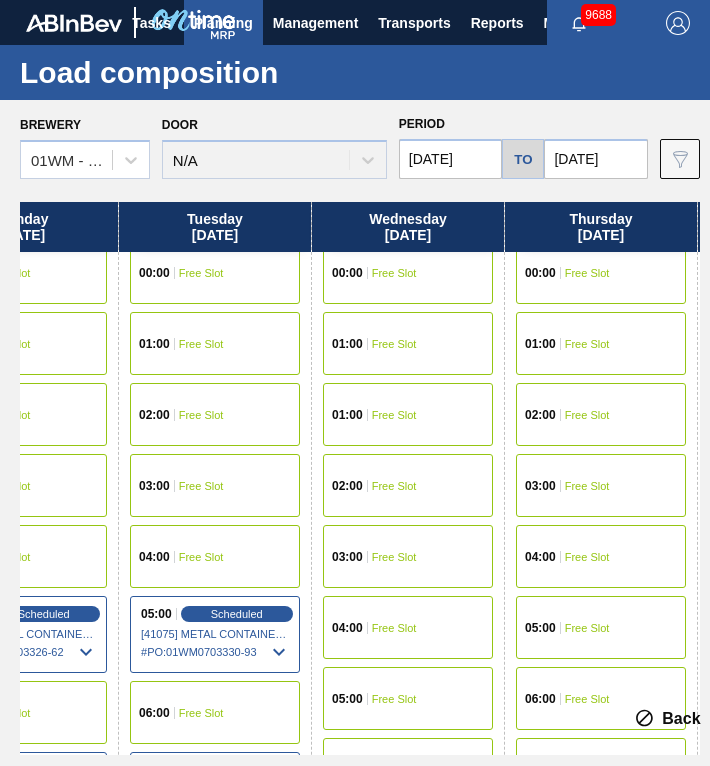 scroll, scrollTop: 9, scrollLeft: 1445, axis: both 